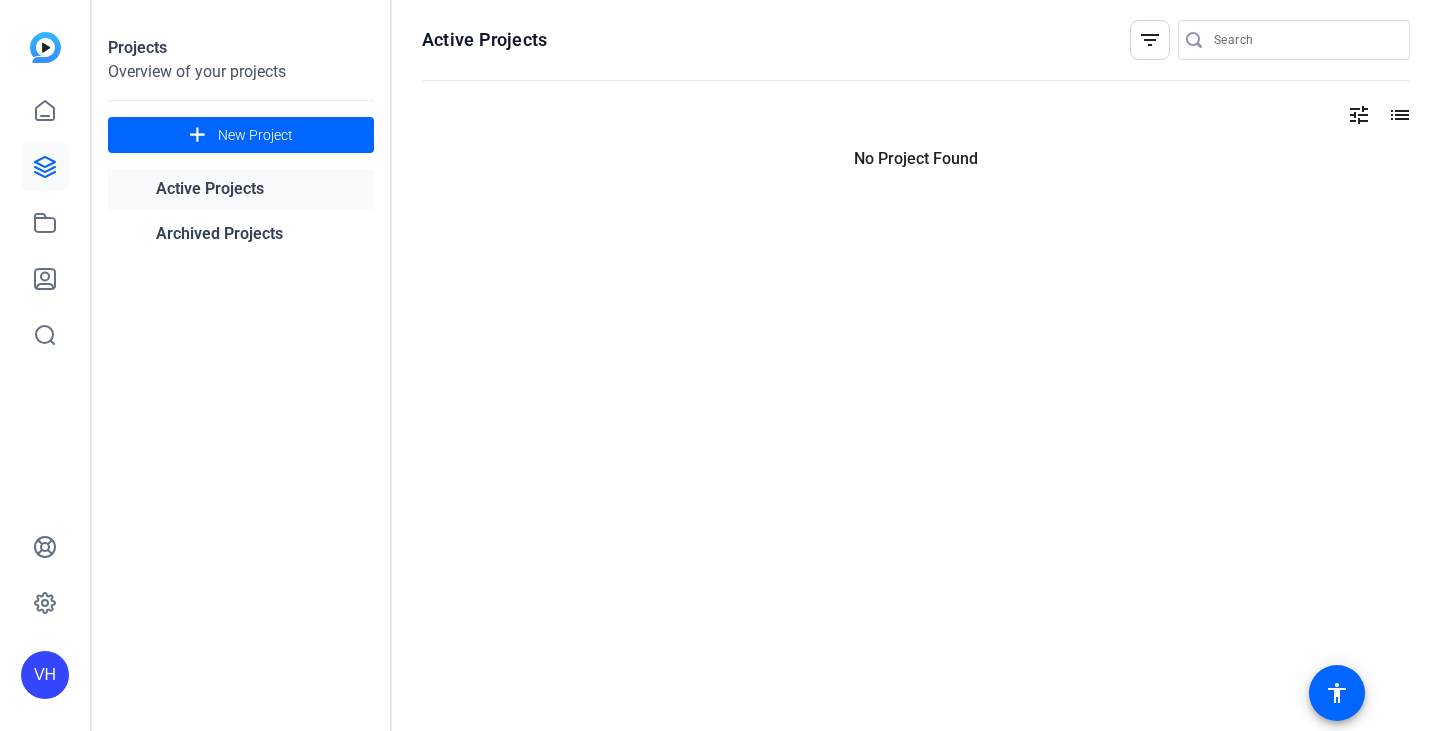 scroll, scrollTop: 0, scrollLeft: 0, axis: both 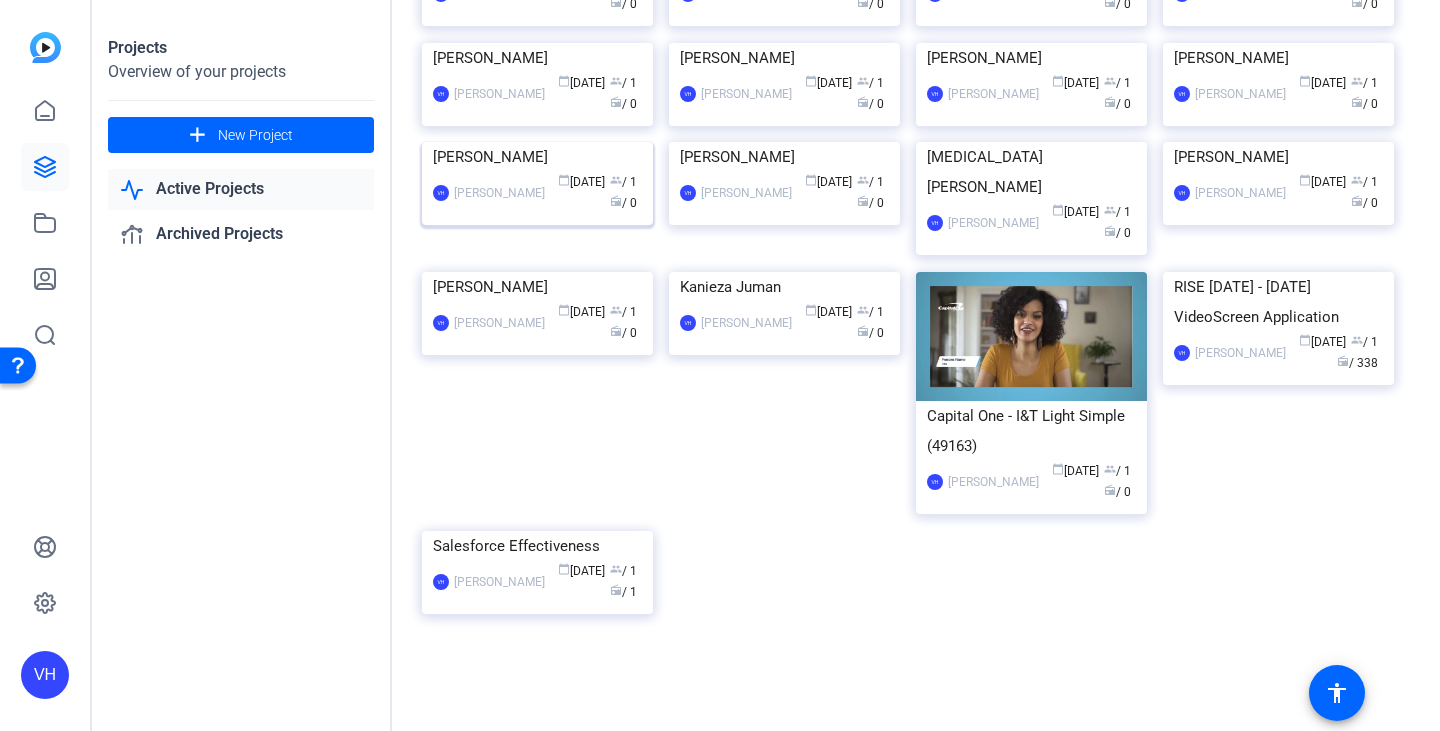 click 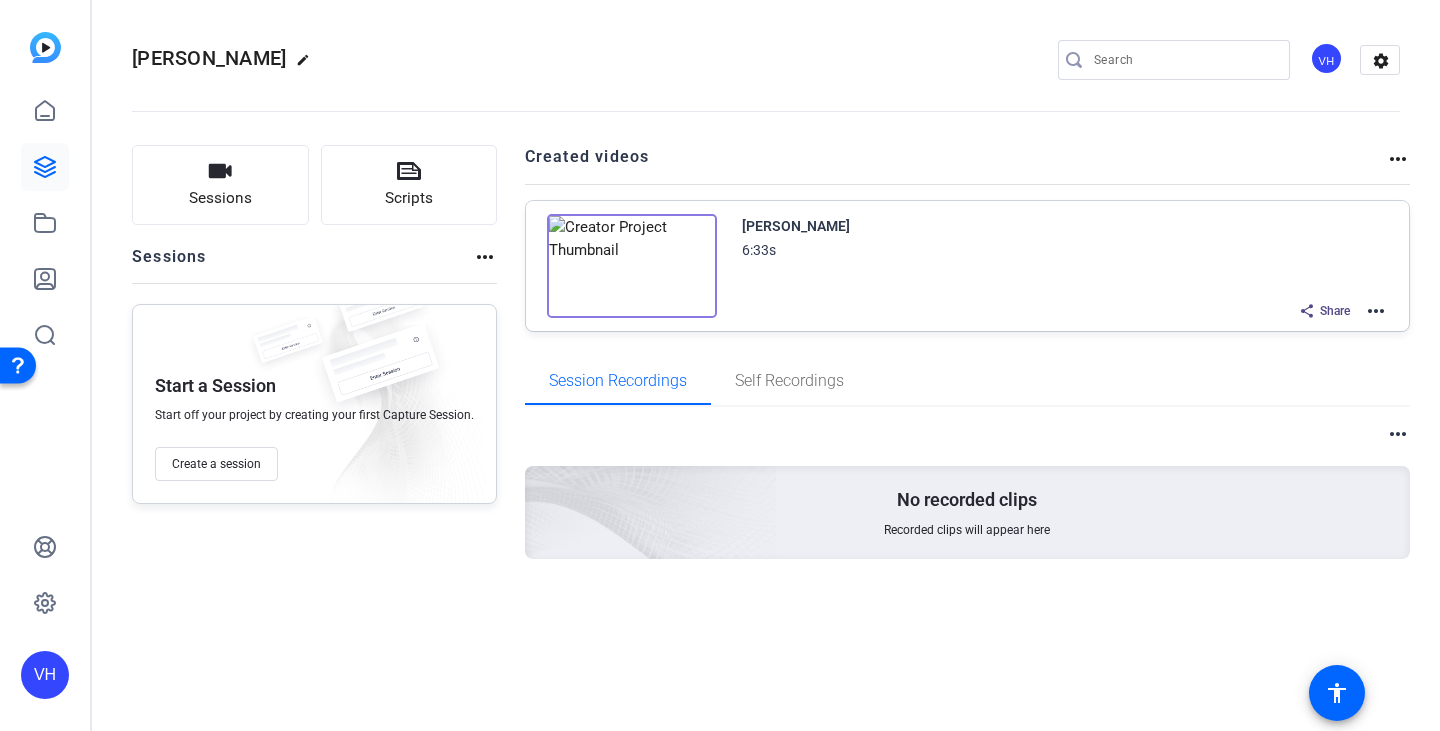 click on "more_horiz" 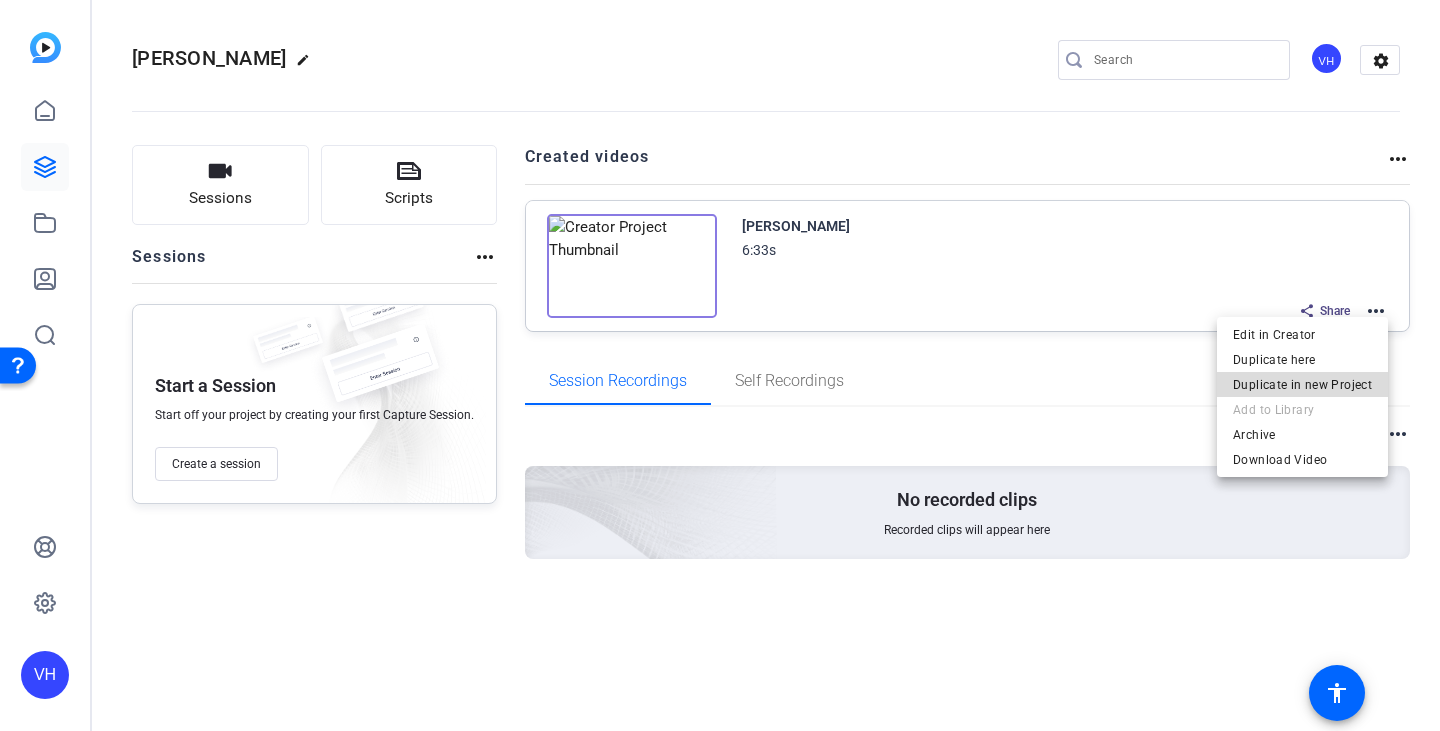 click on "Duplicate in new Project" at bounding box center [1302, 385] 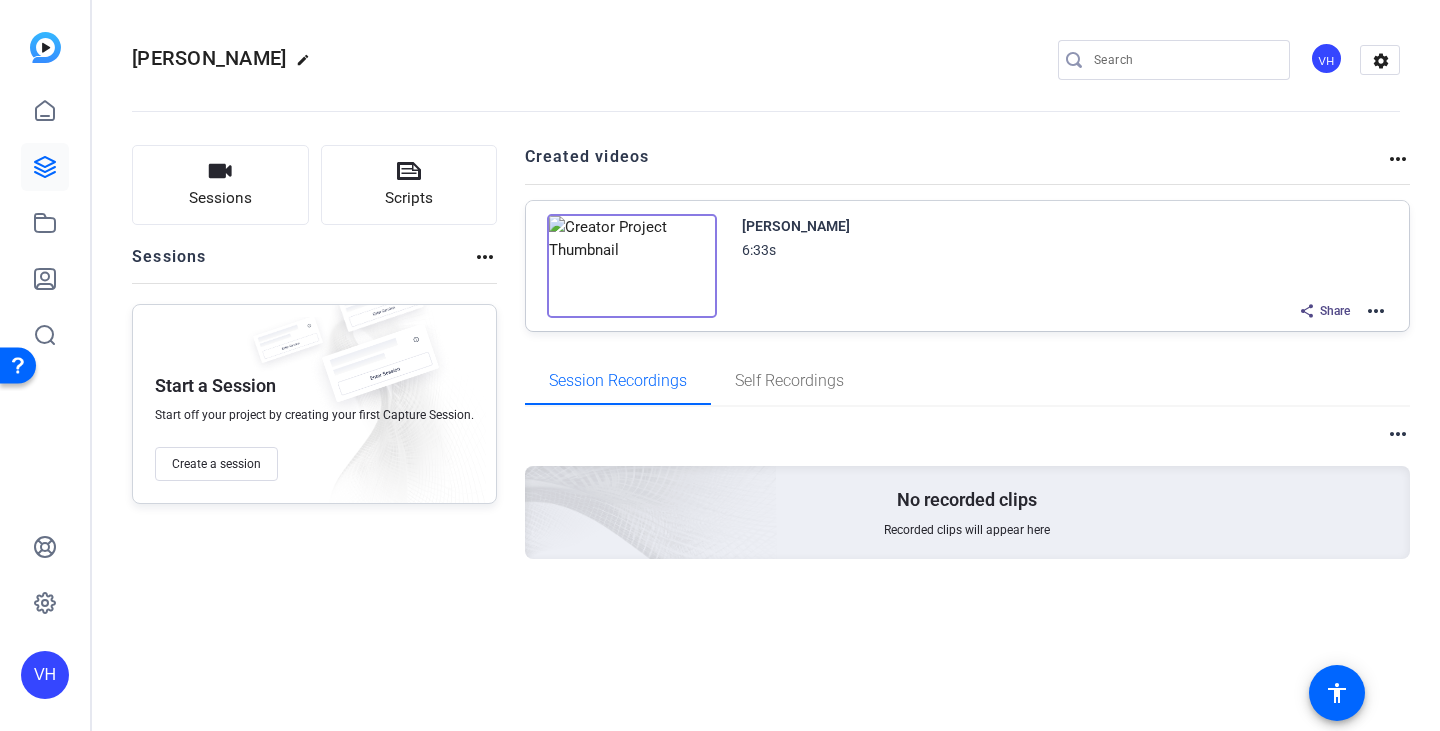 click on "more_horiz" 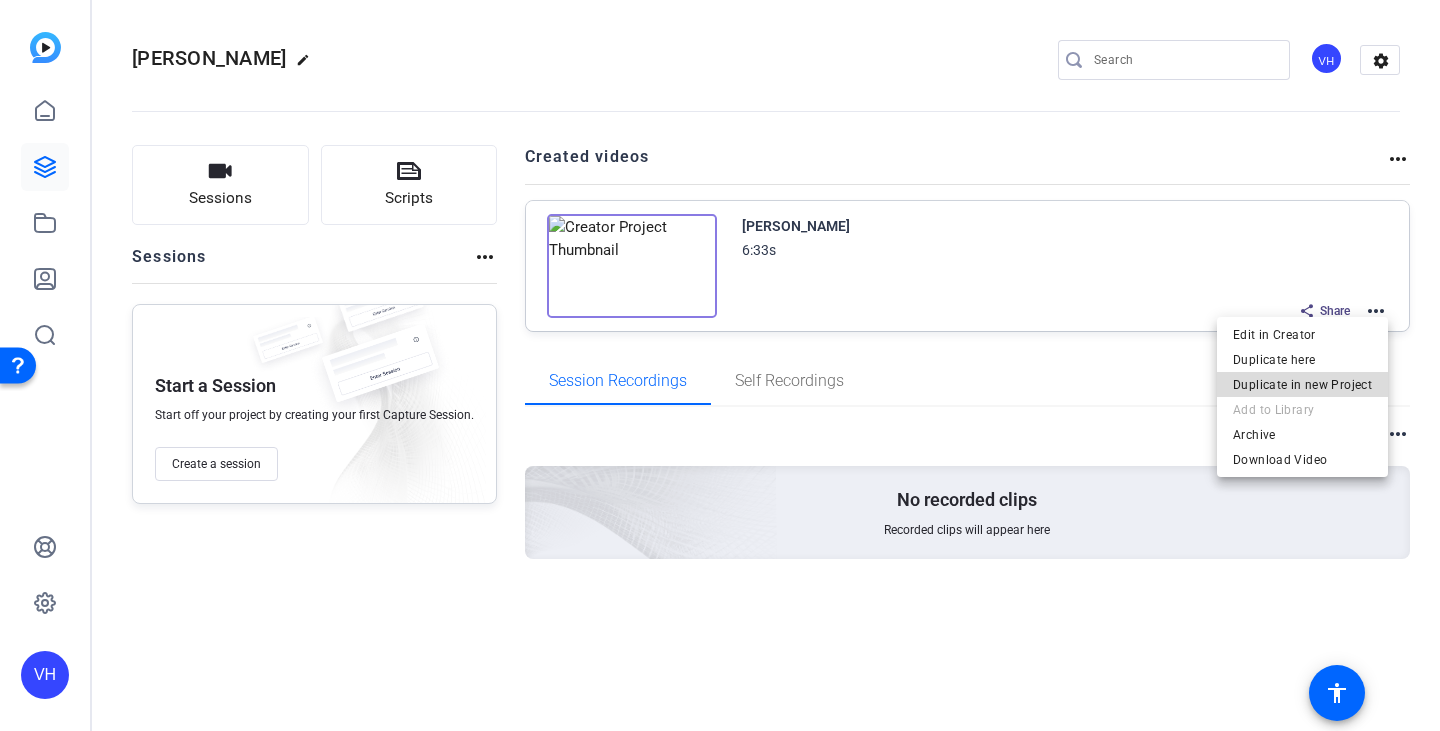 click on "Duplicate in new Project" at bounding box center (1302, 385) 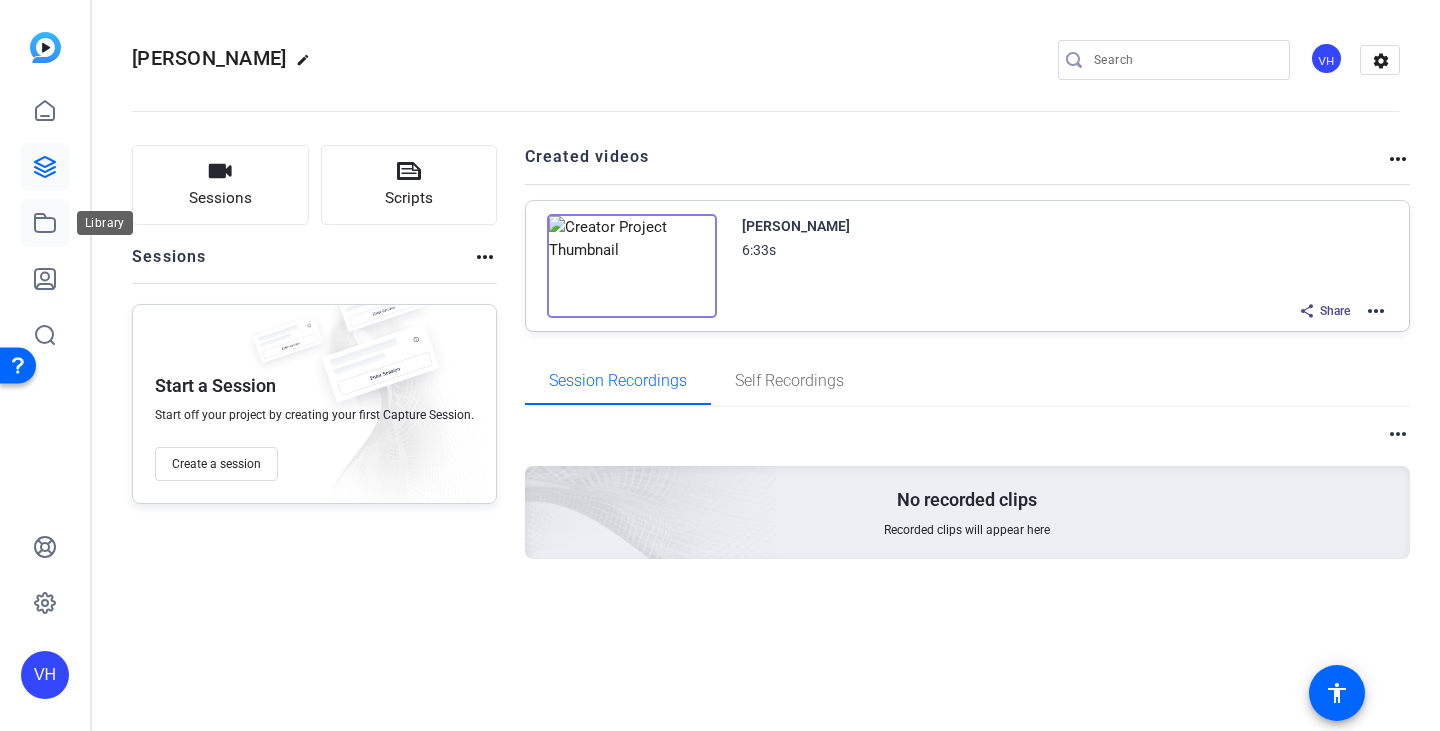 click 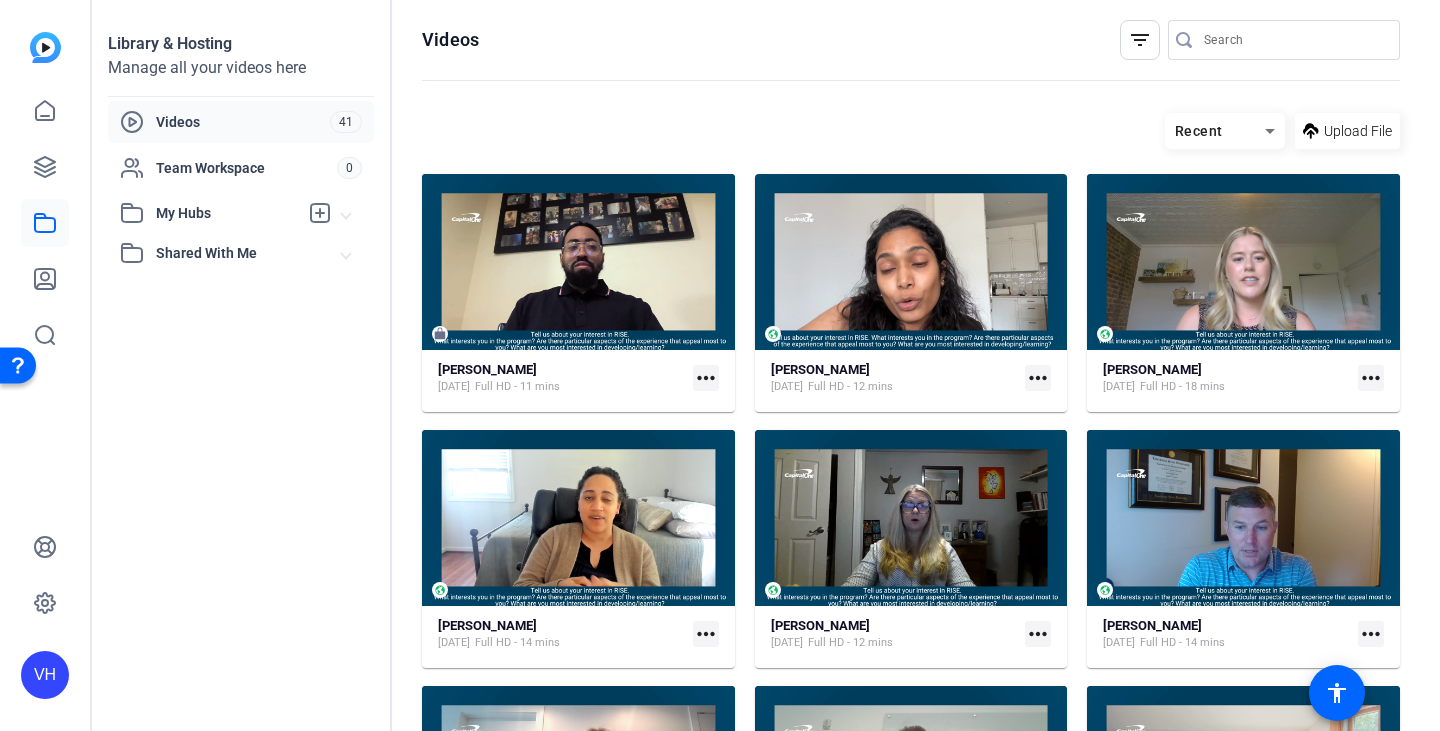 click on "filter_list" 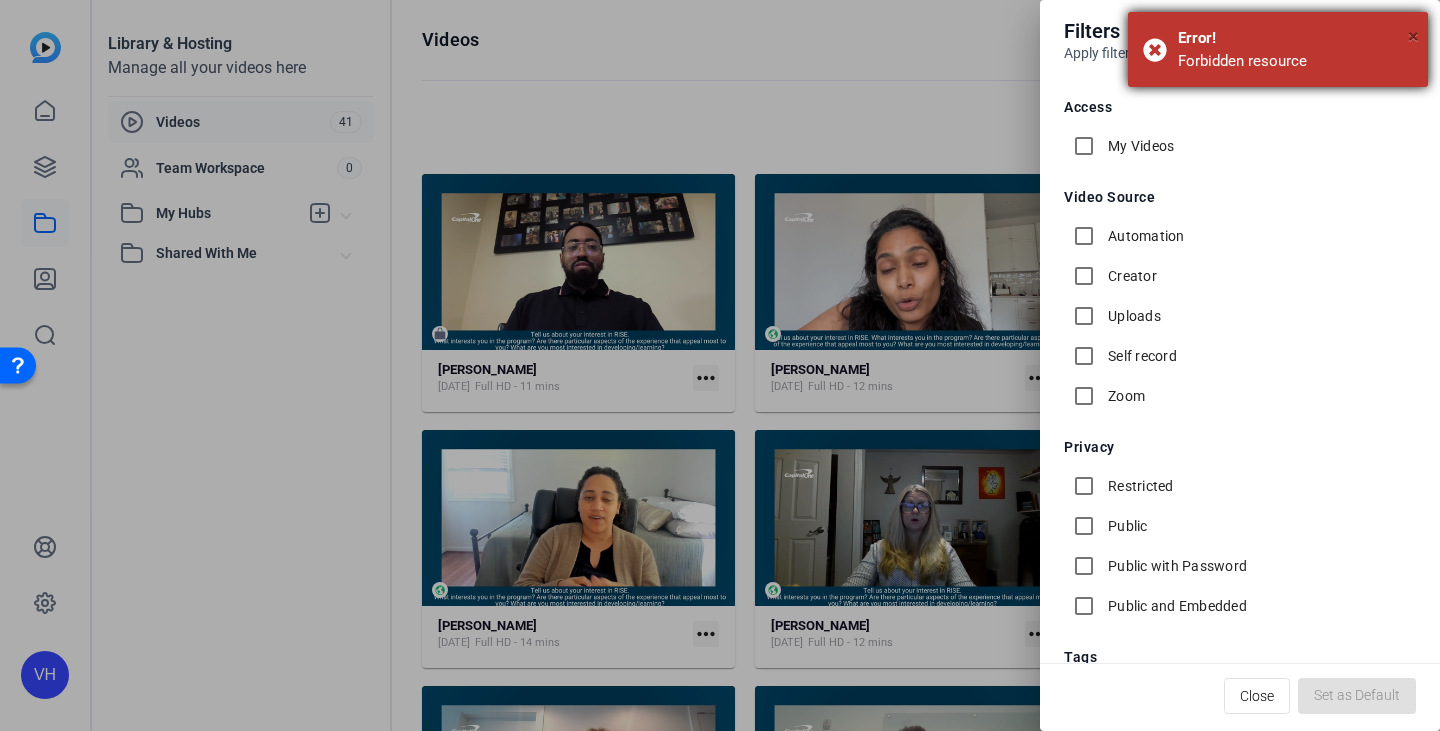 click on "×" at bounding box center (1413, 36) 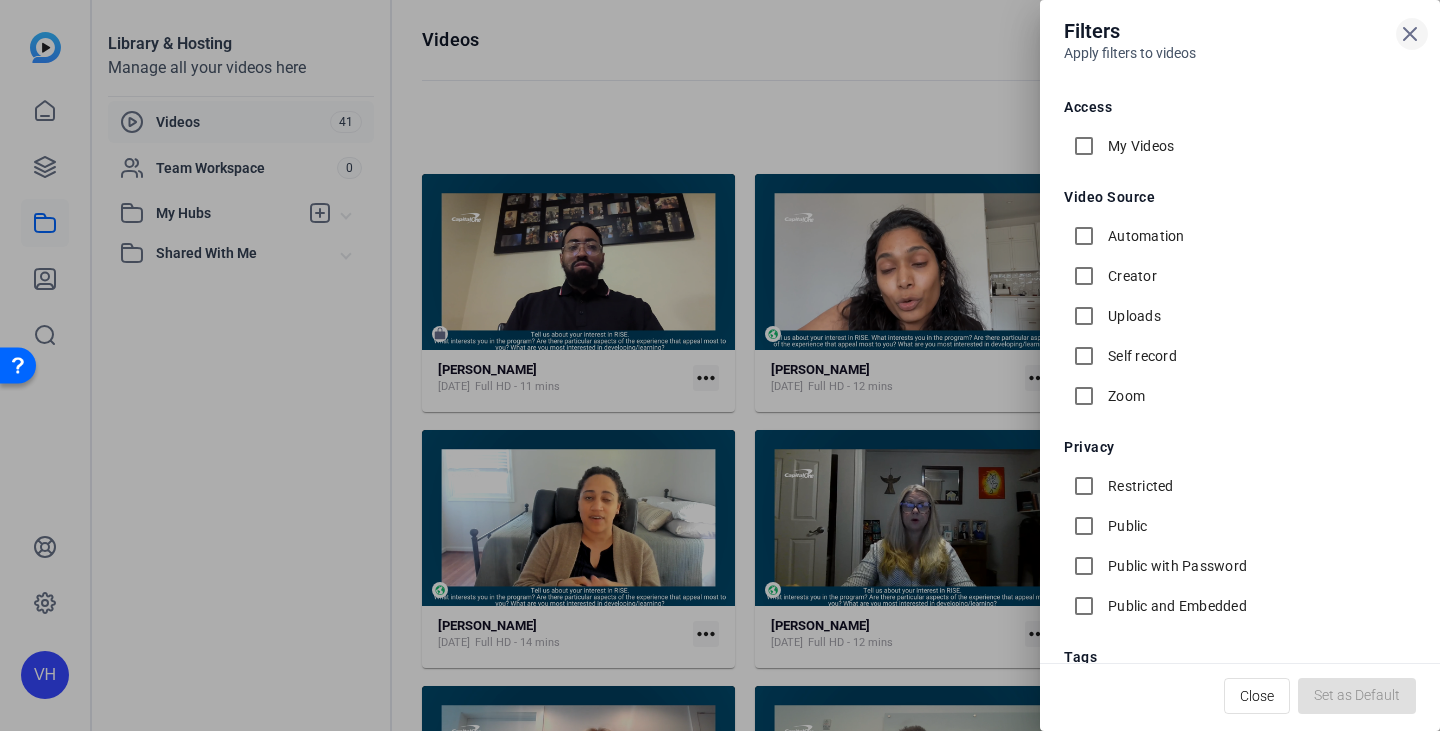 click 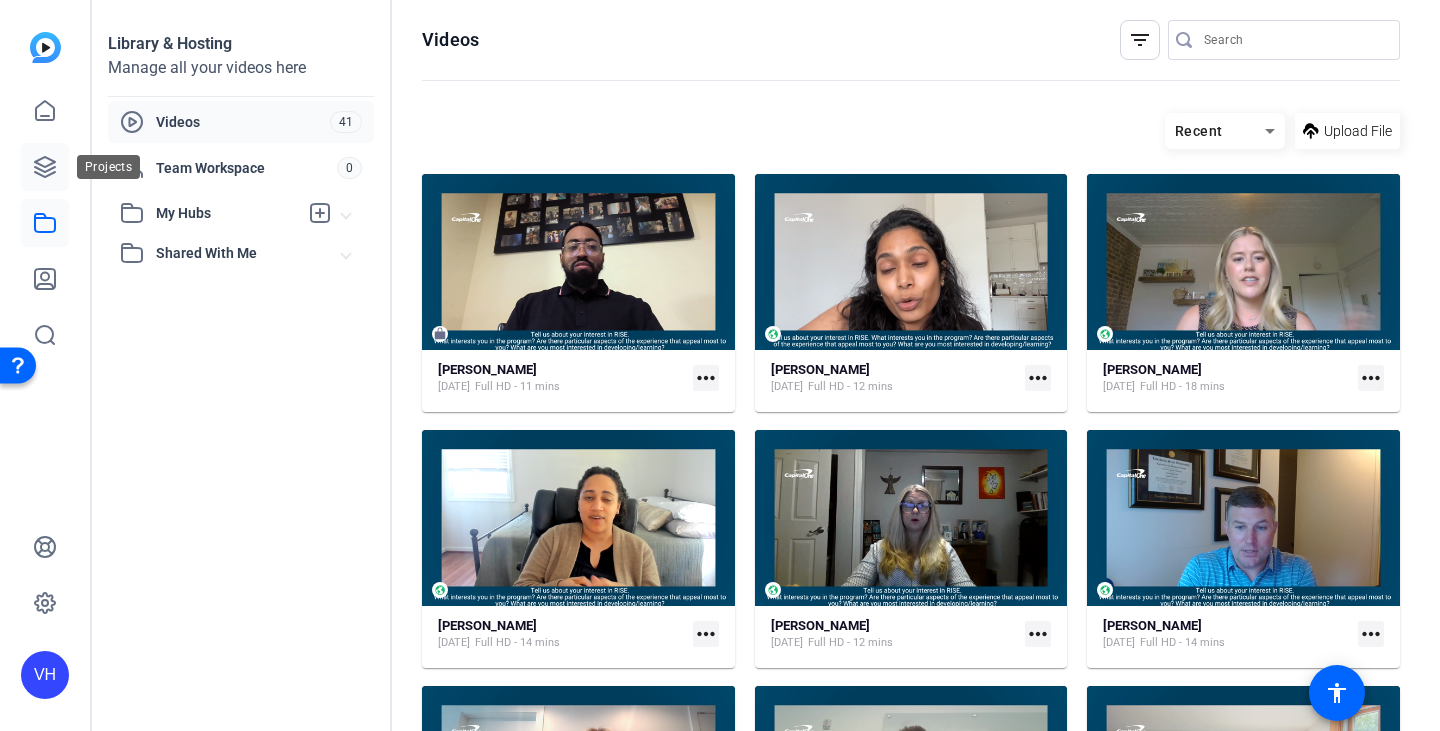 click 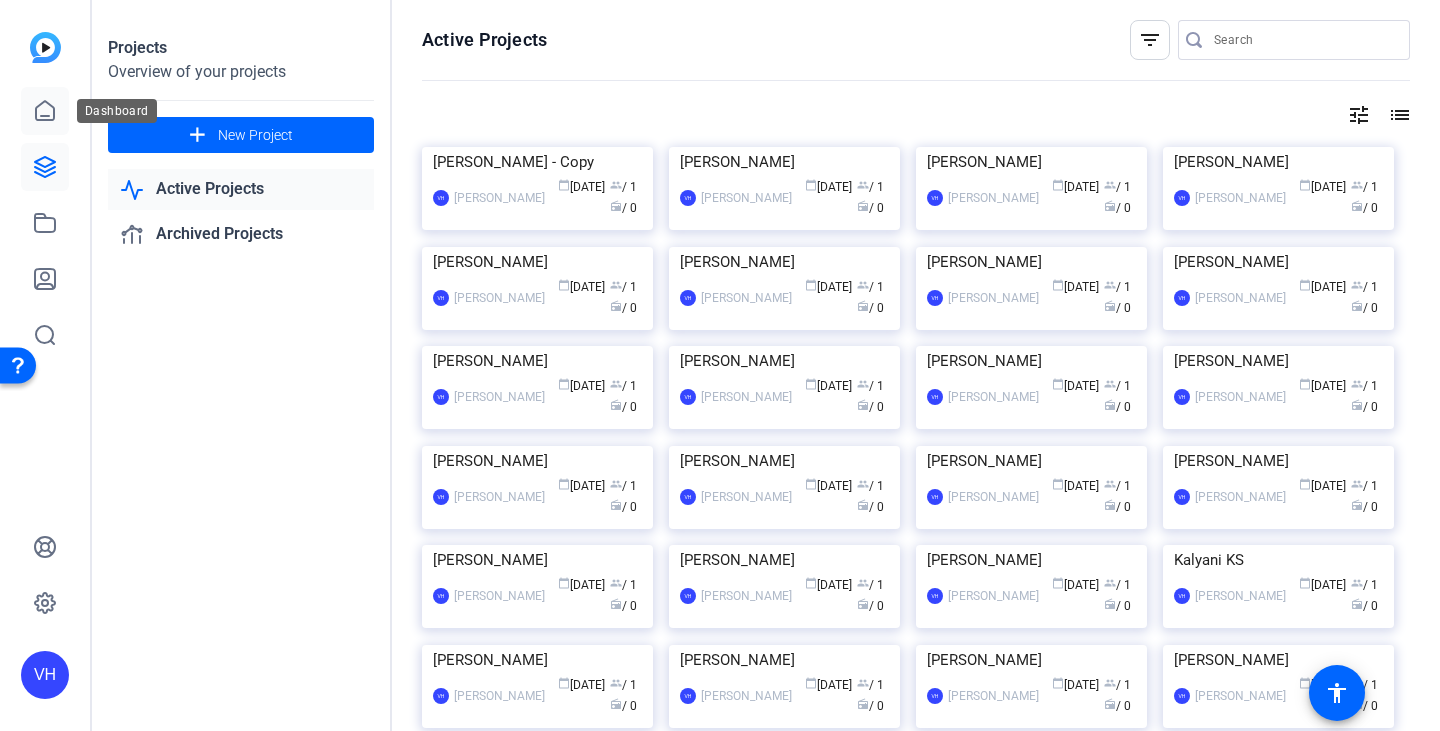 click 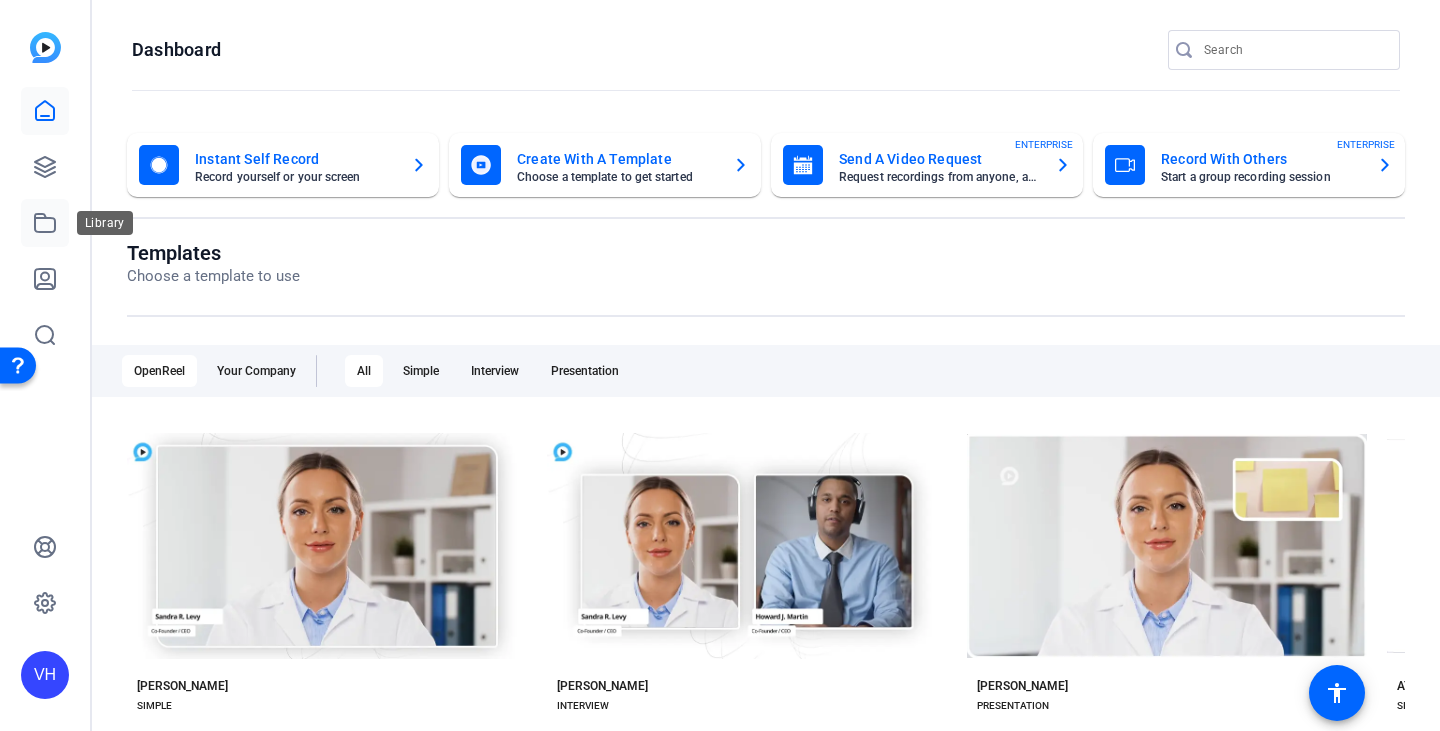 click 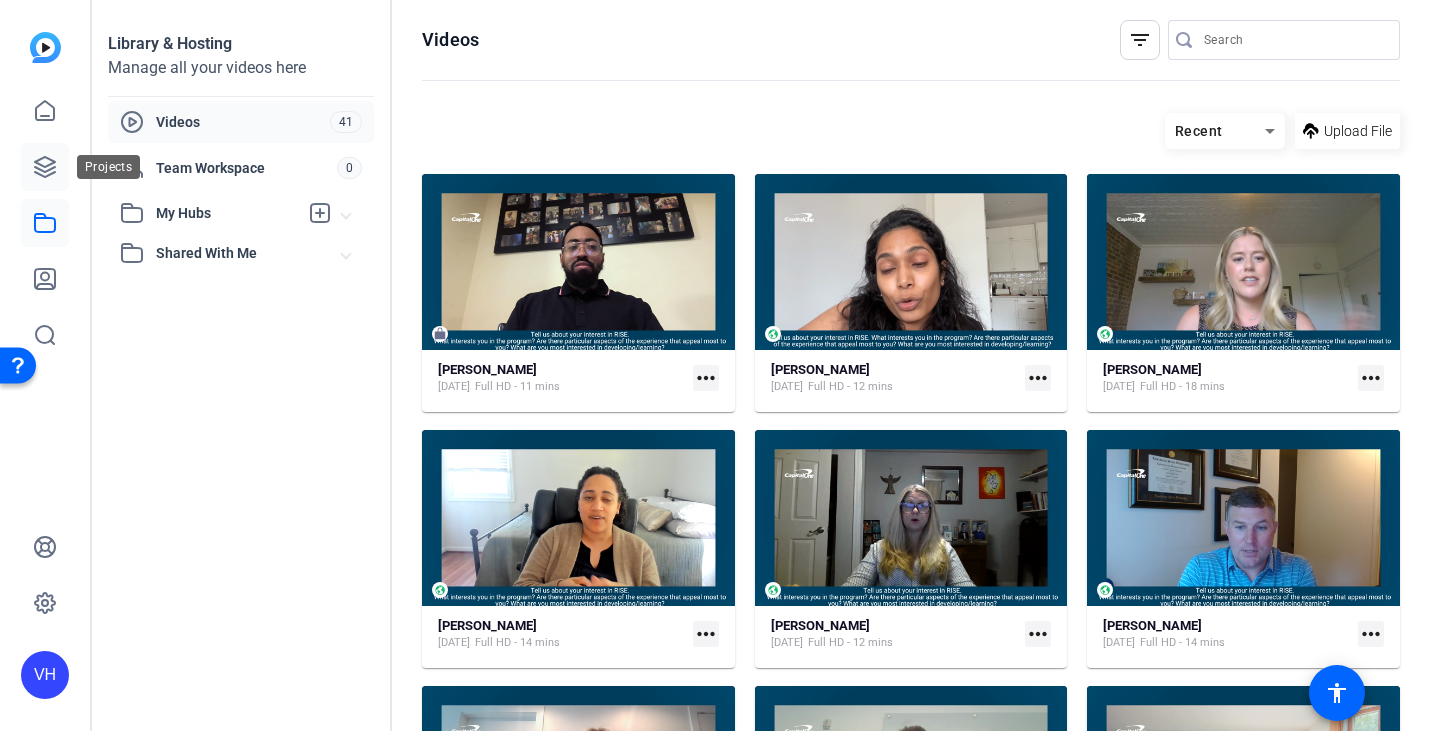 click 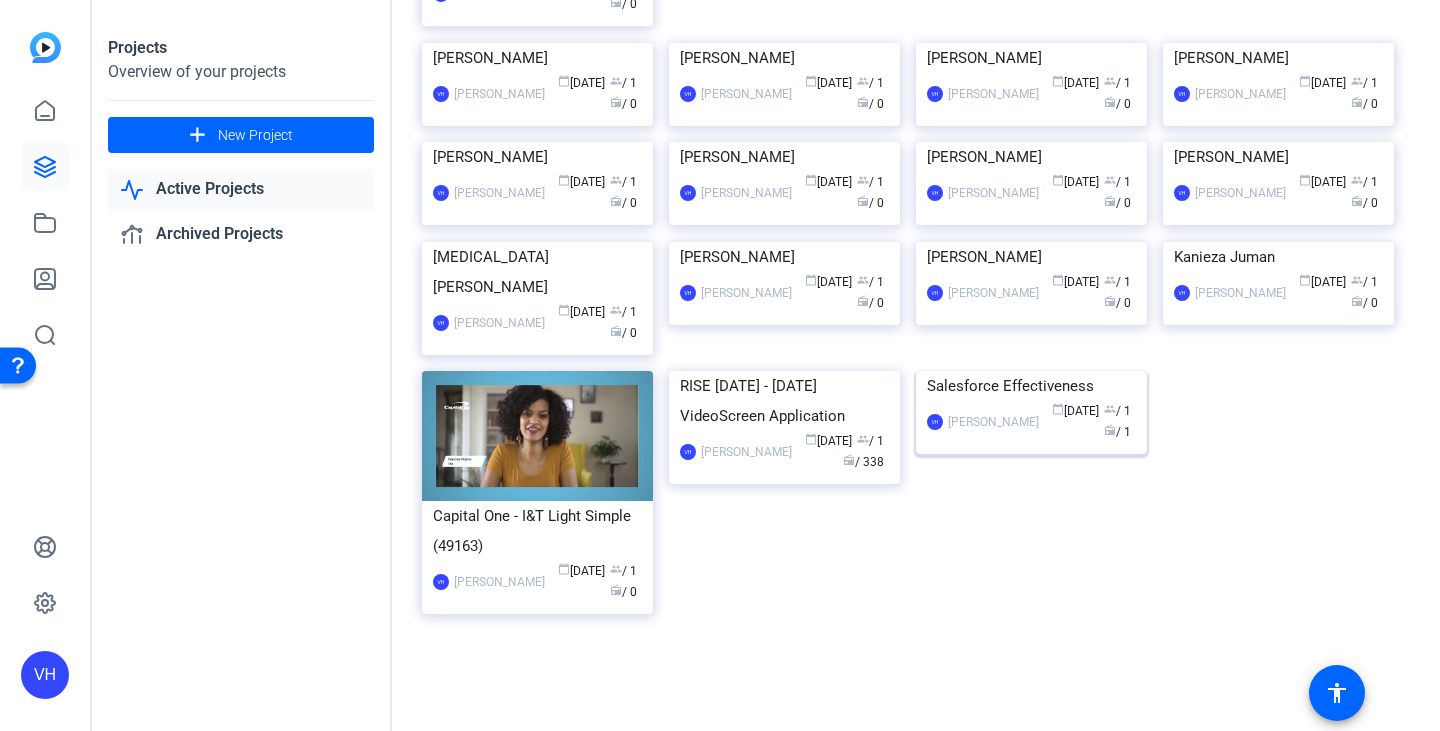 scroll, scrollTop: 2422, scrollLeft: 0, axis: vertical 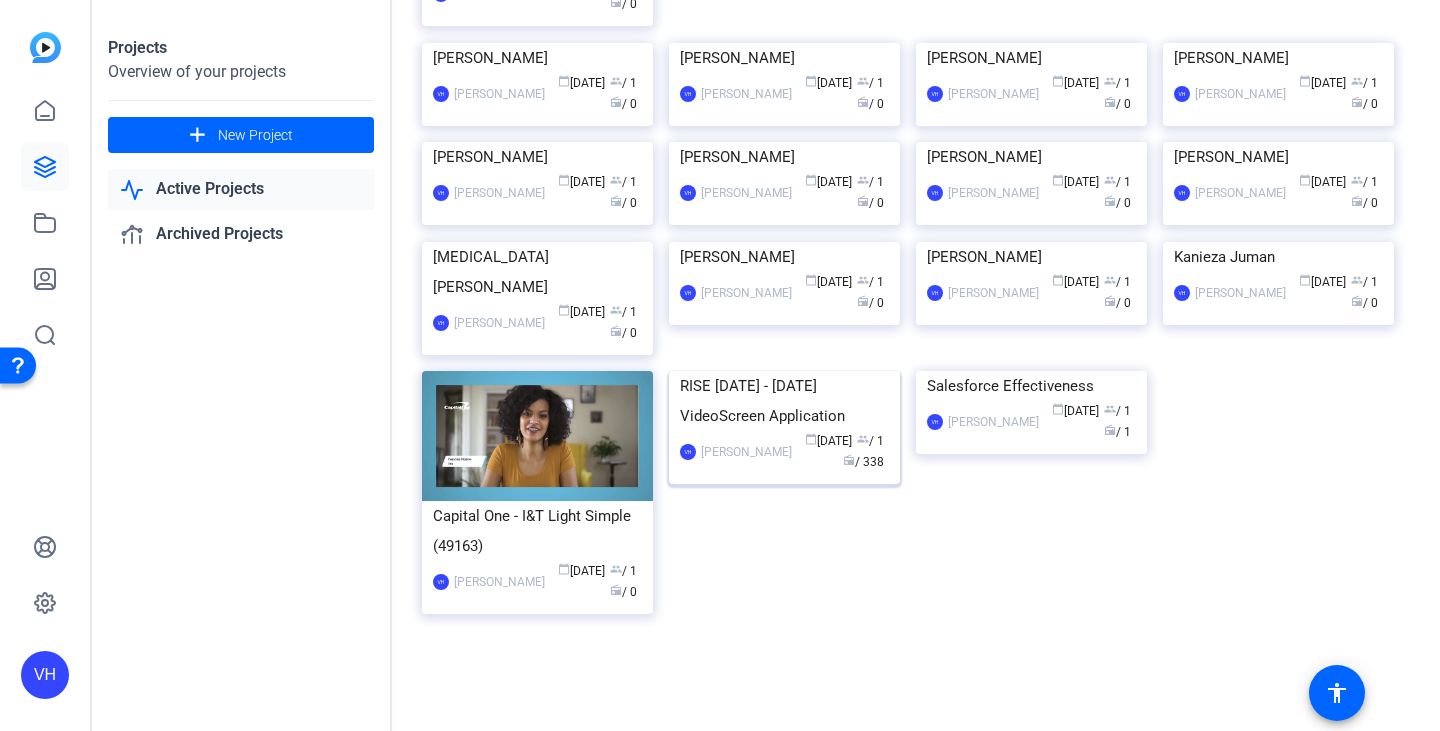 click 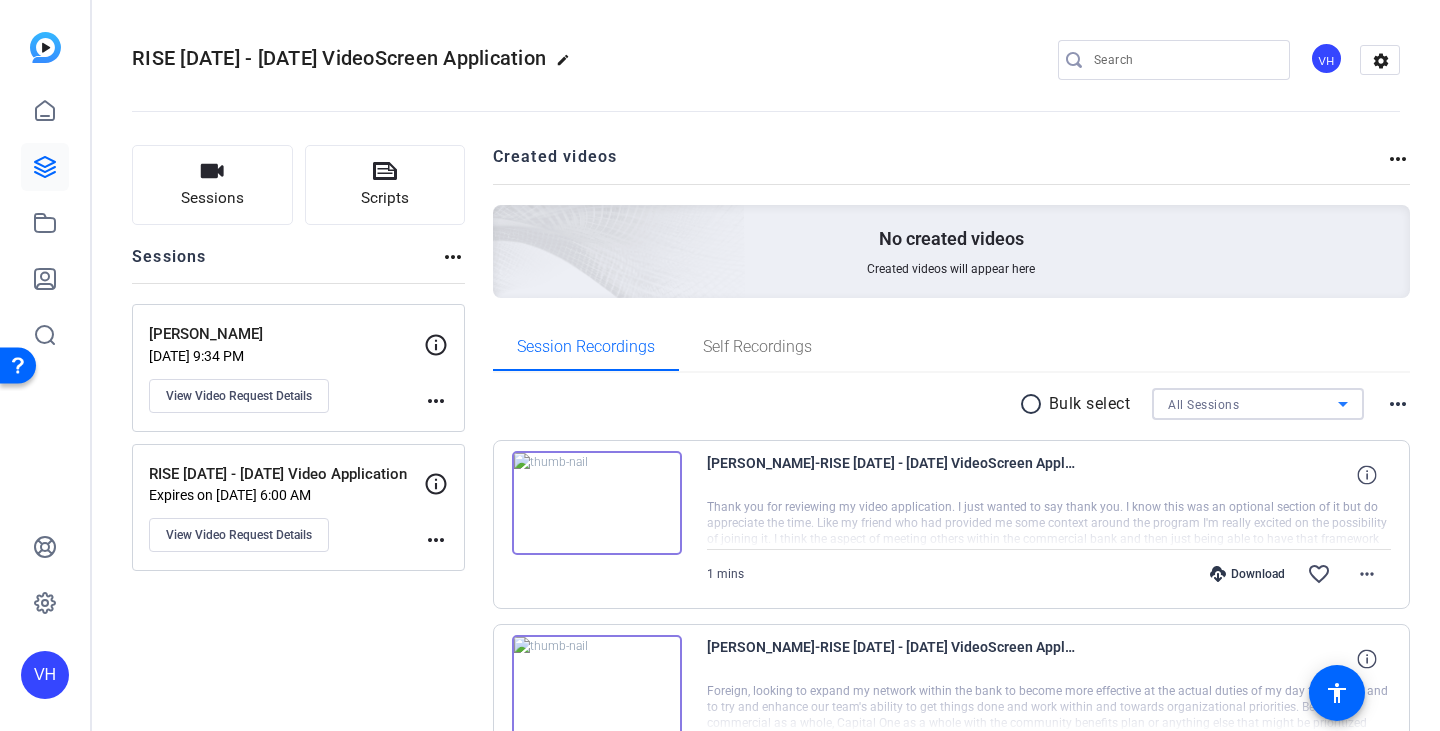 click on "All Sessions" at bounding box center (1203, 405) 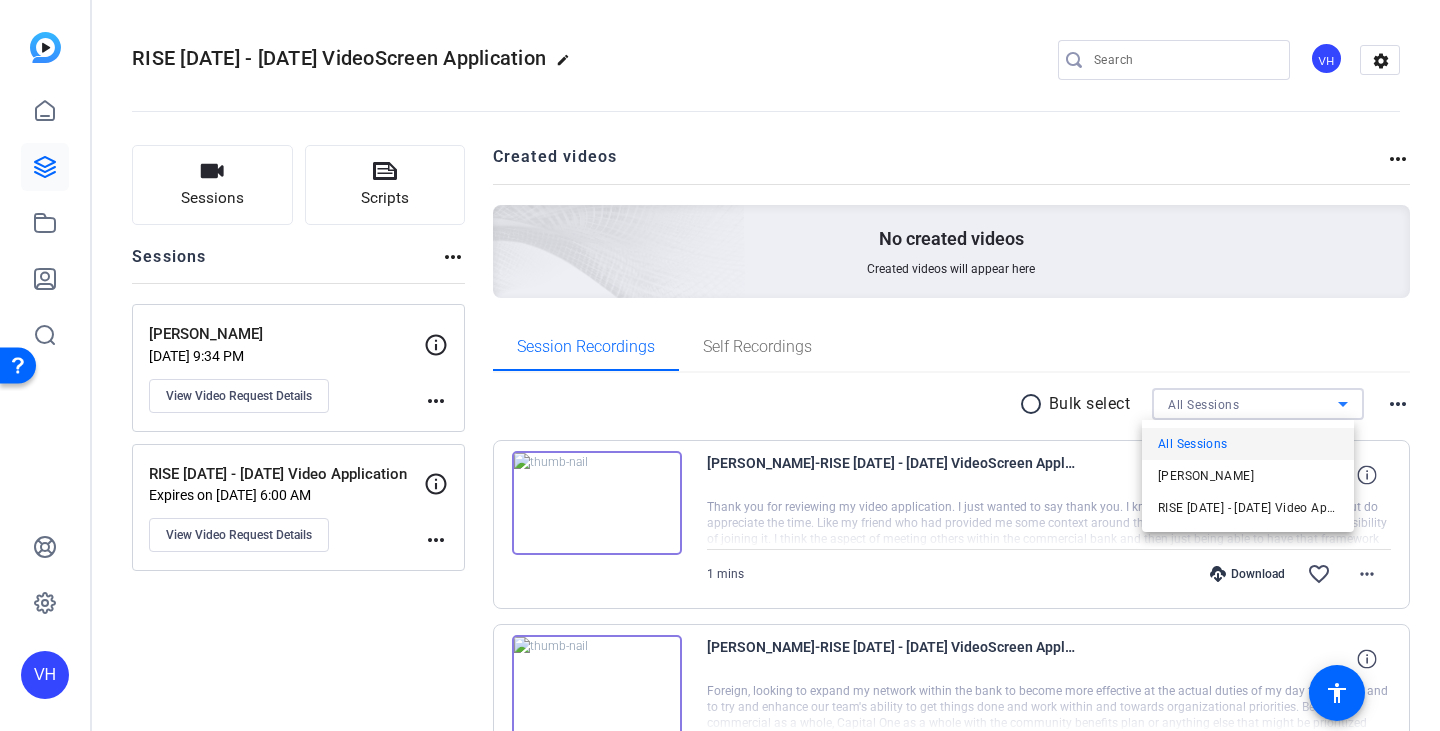 click at bounding box center [720, 365] 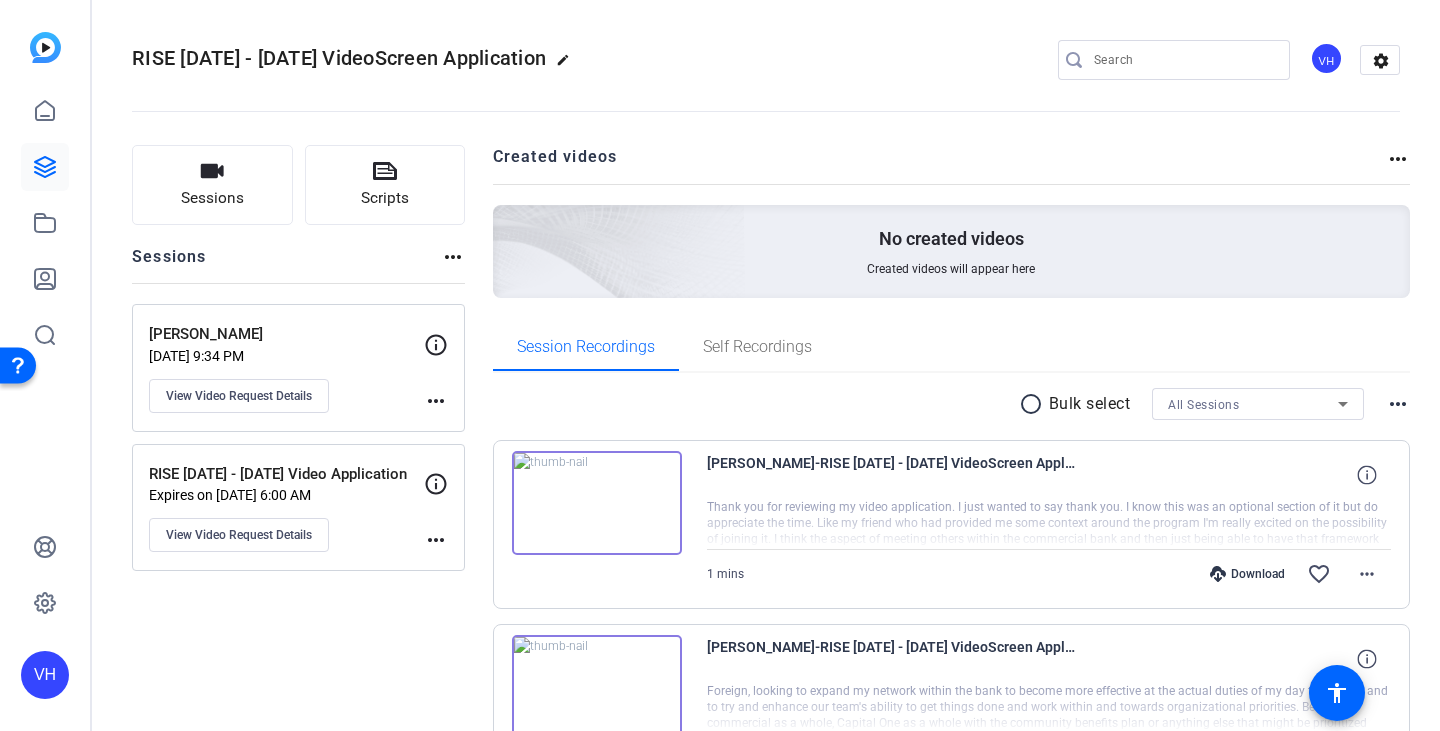 click on "RISE 2025 - 2026 Video Application" 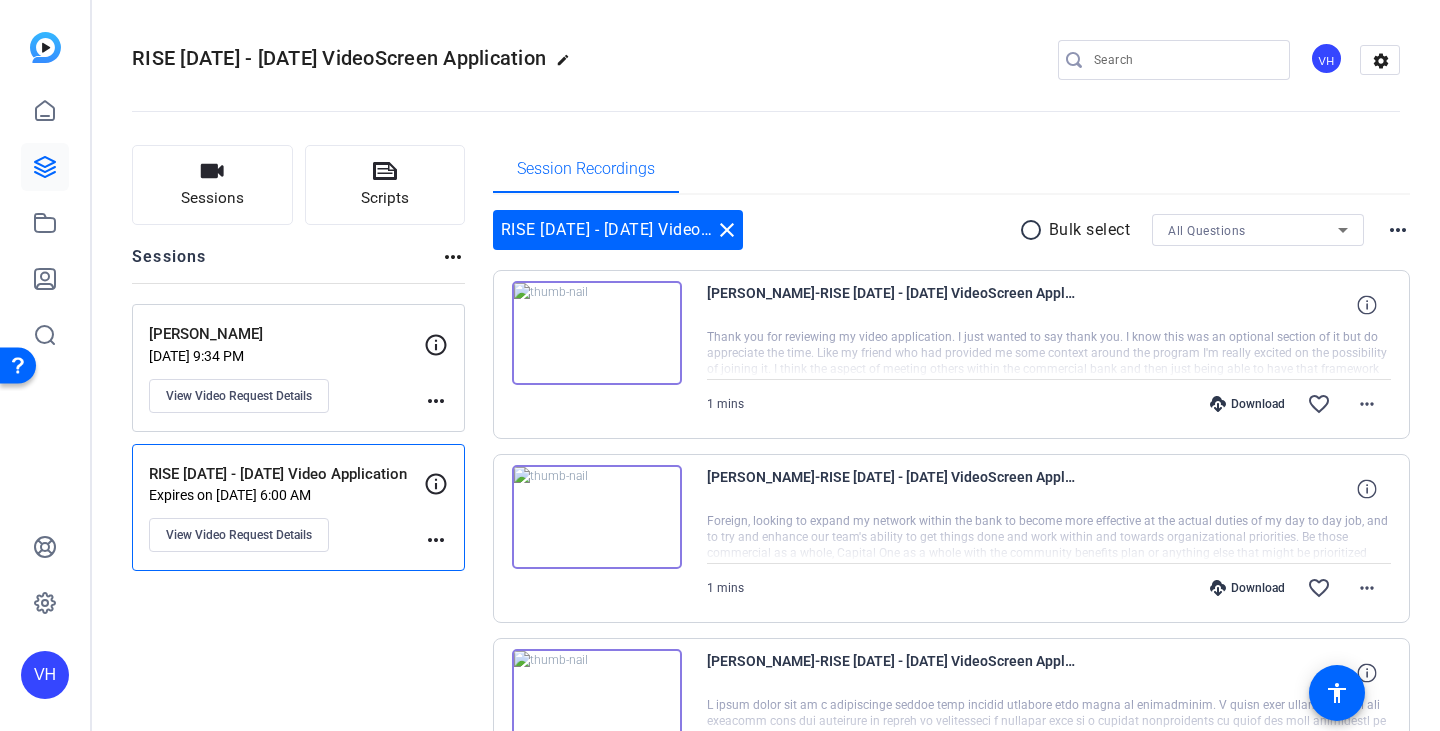 click on "All Questions" at bounding box center (1253, 230) 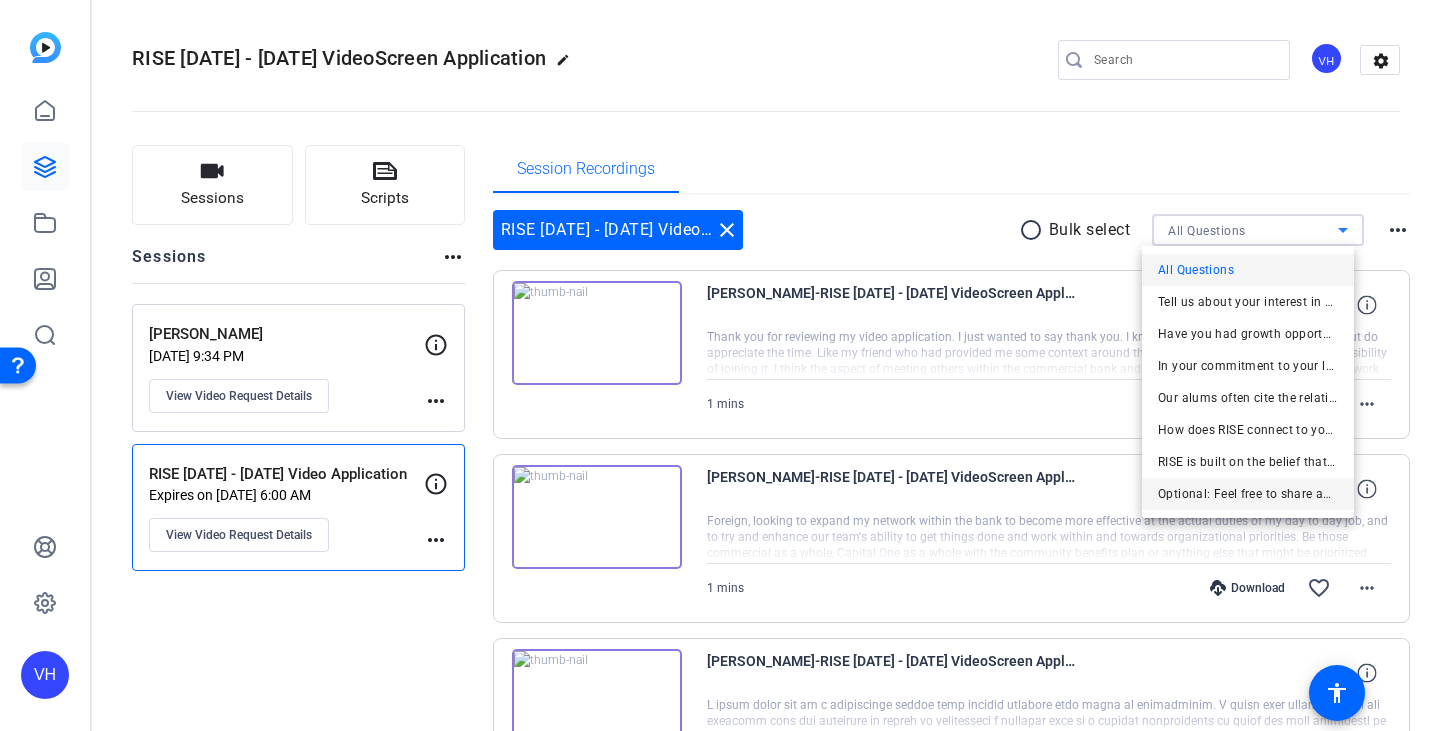 click on "Optional: Feel free to share any concerns you have about your ability to commit to RISE or anything else that you think would be helpful for us to know!" at bounding box center [1248, 494] 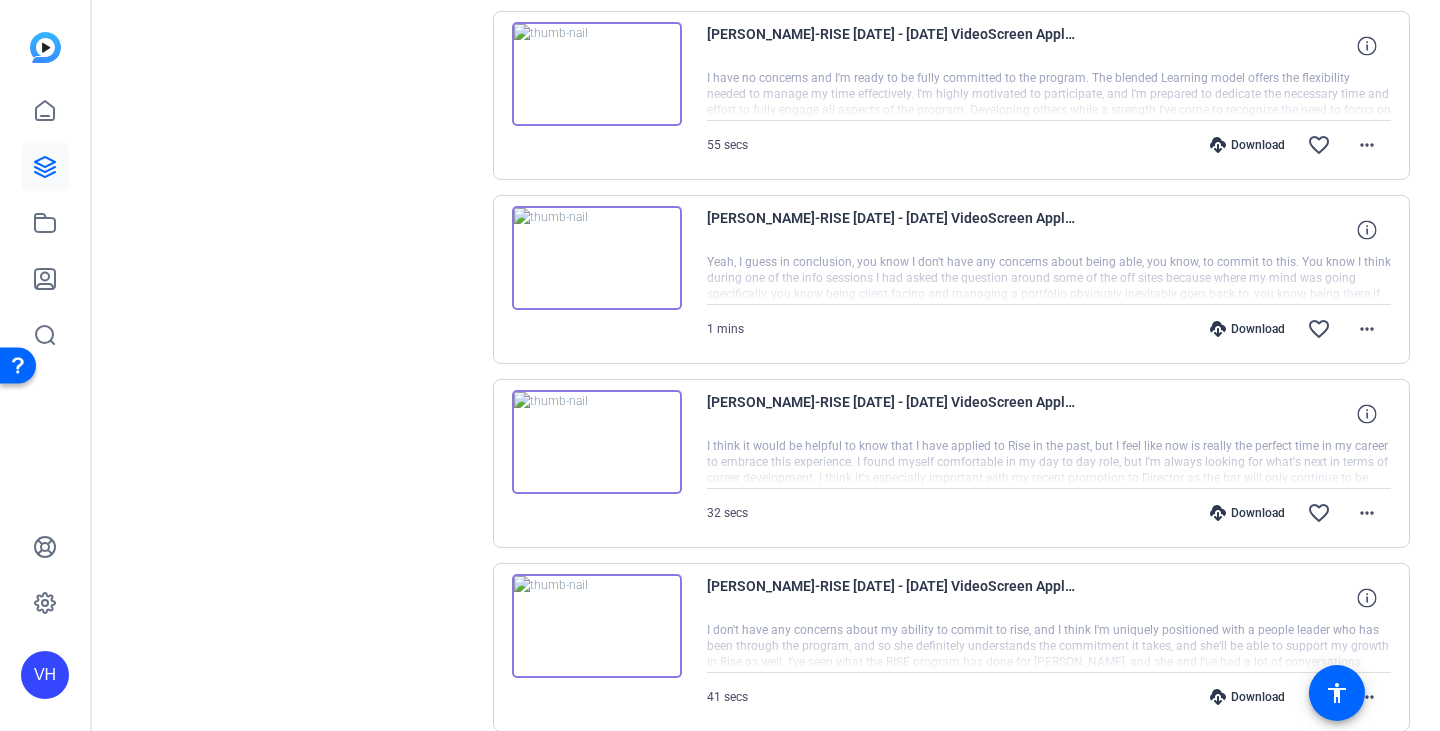 scroll, scrollTop: 1489, scrollLeft: 0, axis: vertical 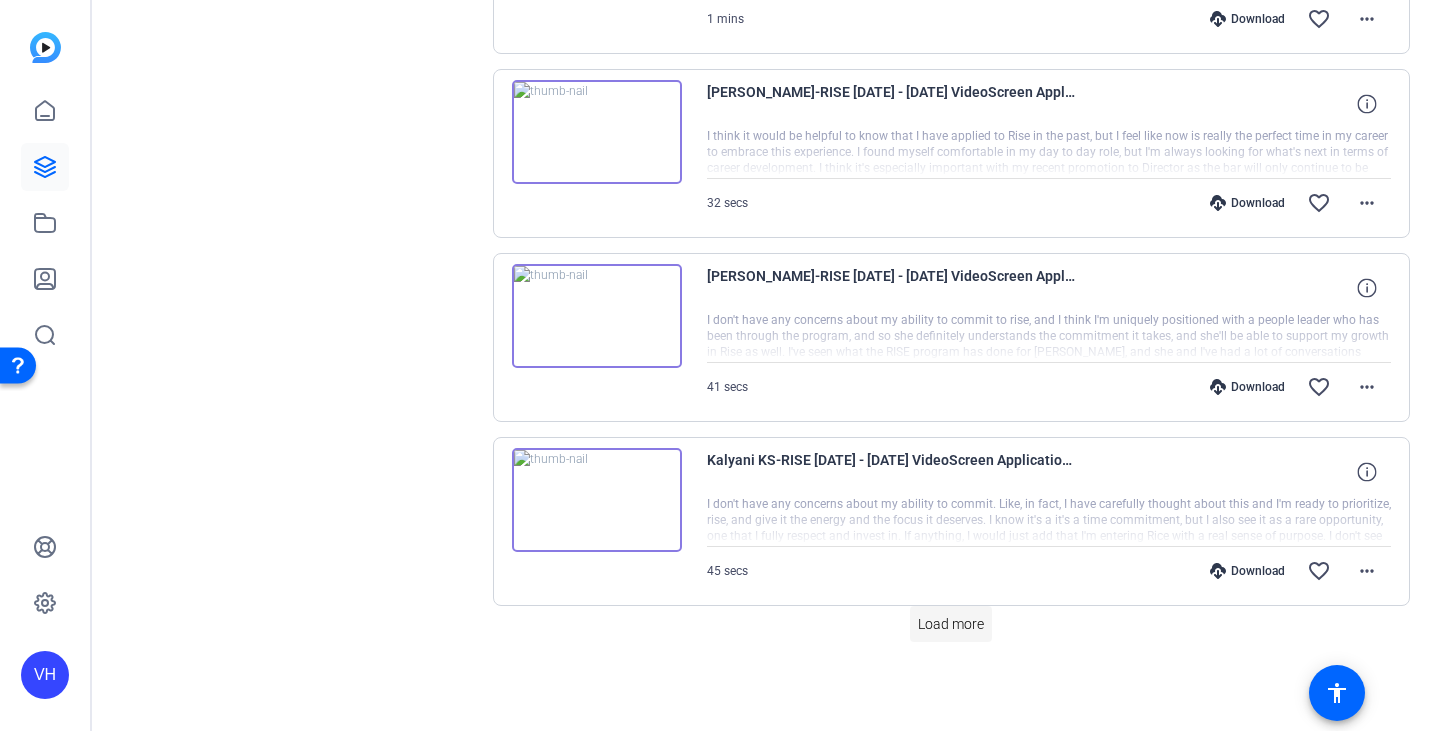 click on "Load more" at bounding box center (951, 624) 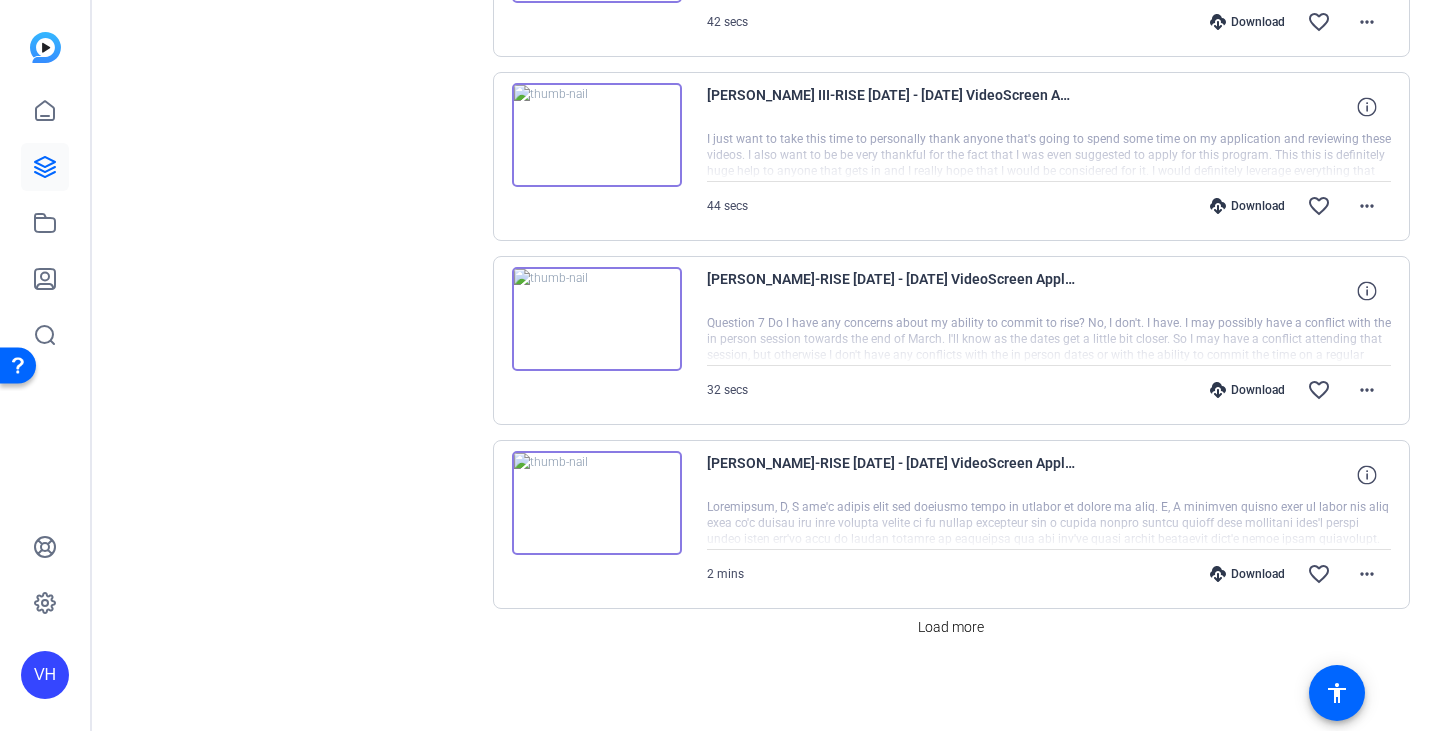 scroll, scrollTop: 3329, scrollLeft: 0, axis: vertical 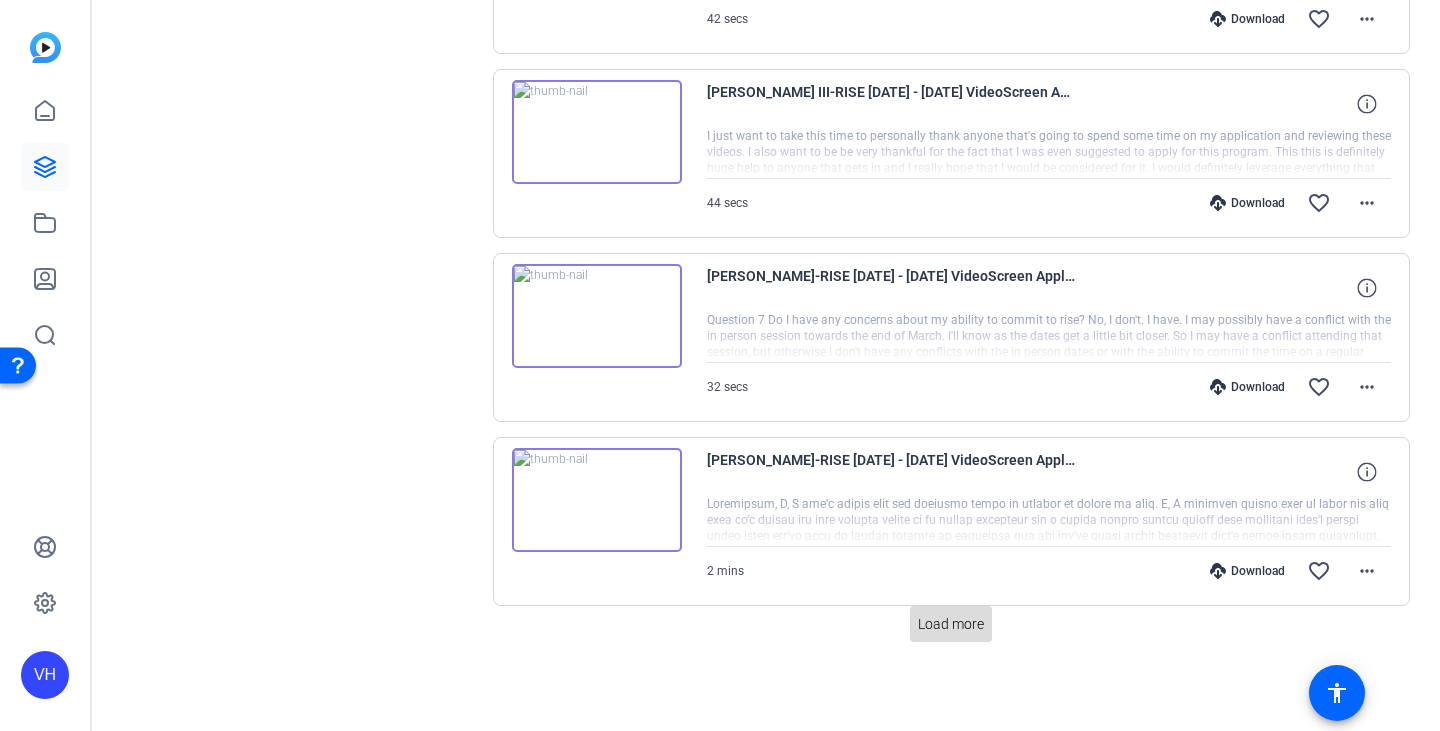 click on "Load more" at bounding box center (951, 624) 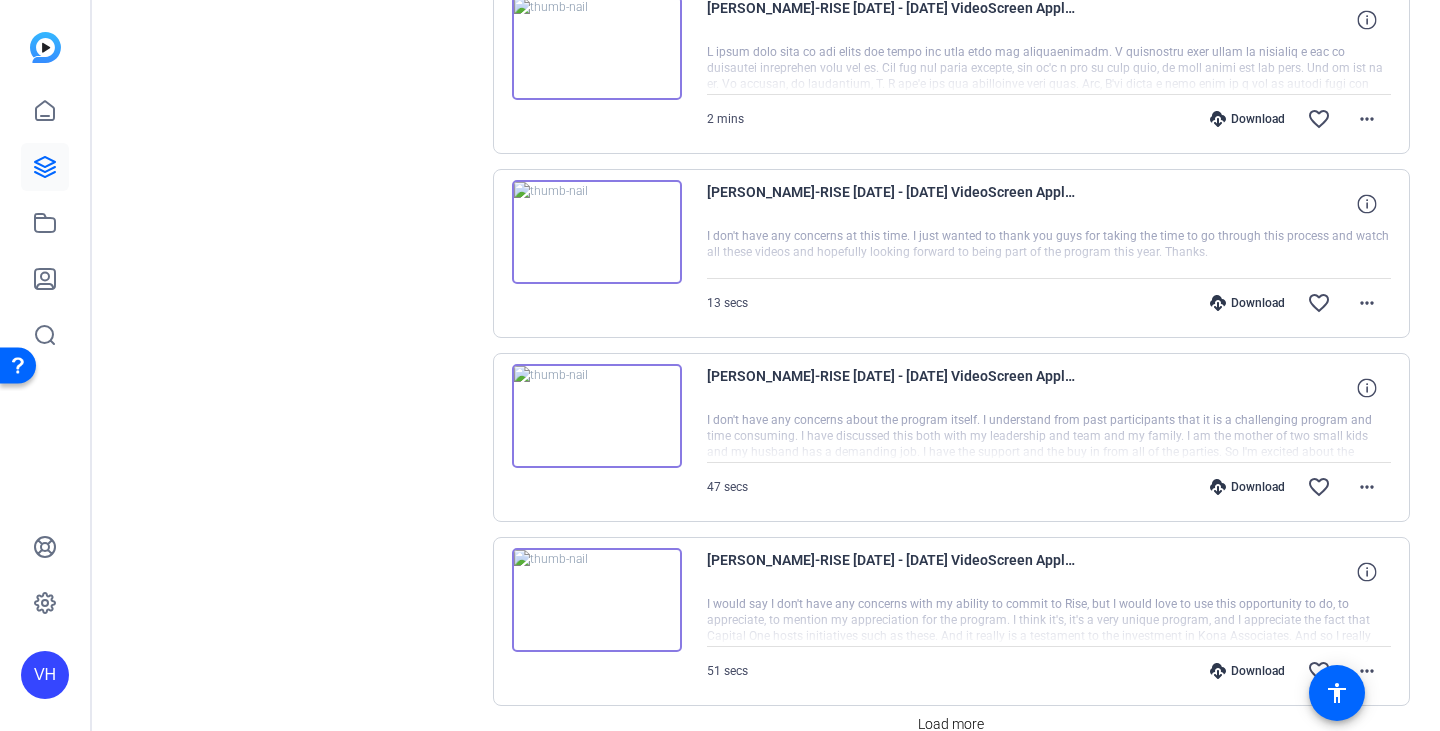 scroll, scrollTop: 5169, scrollLeft: 0, axis: vertical 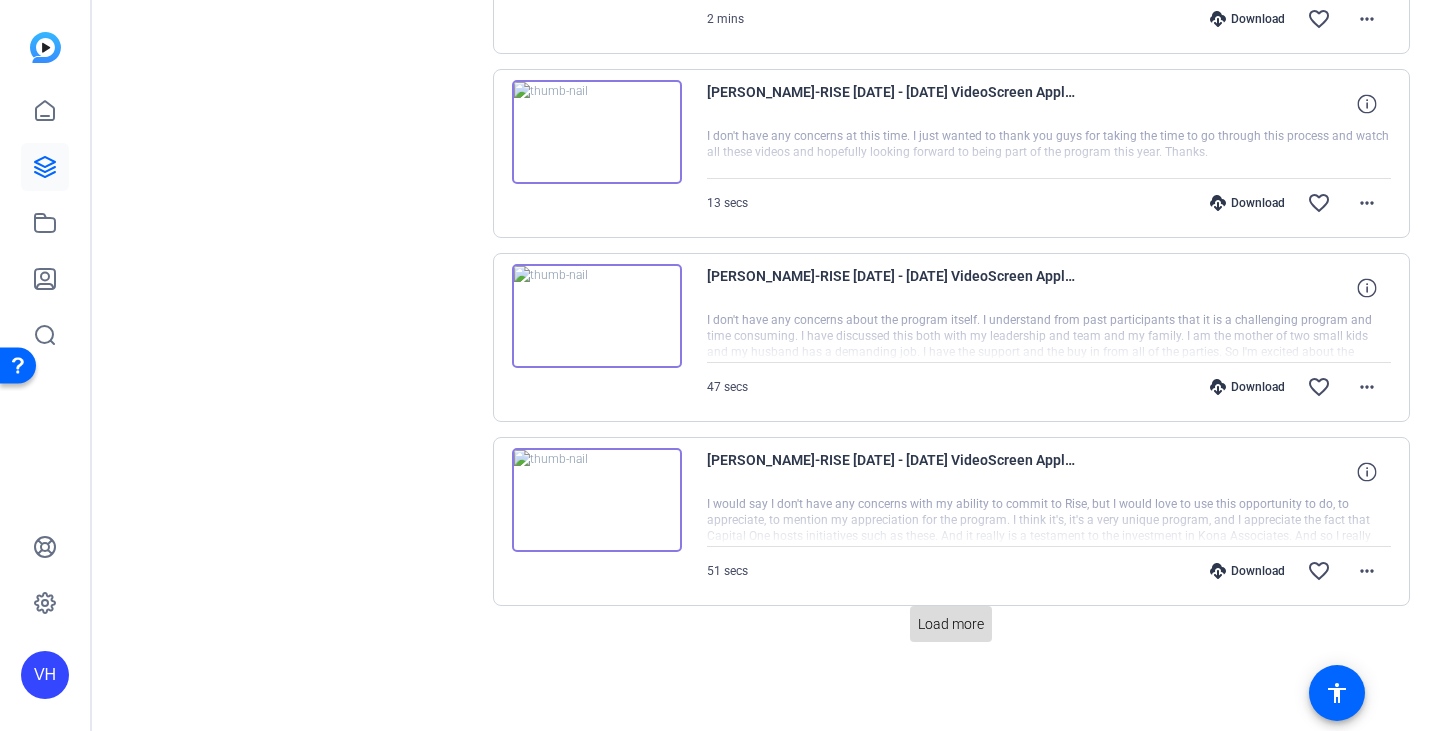 click at bounding box center [951, 624] 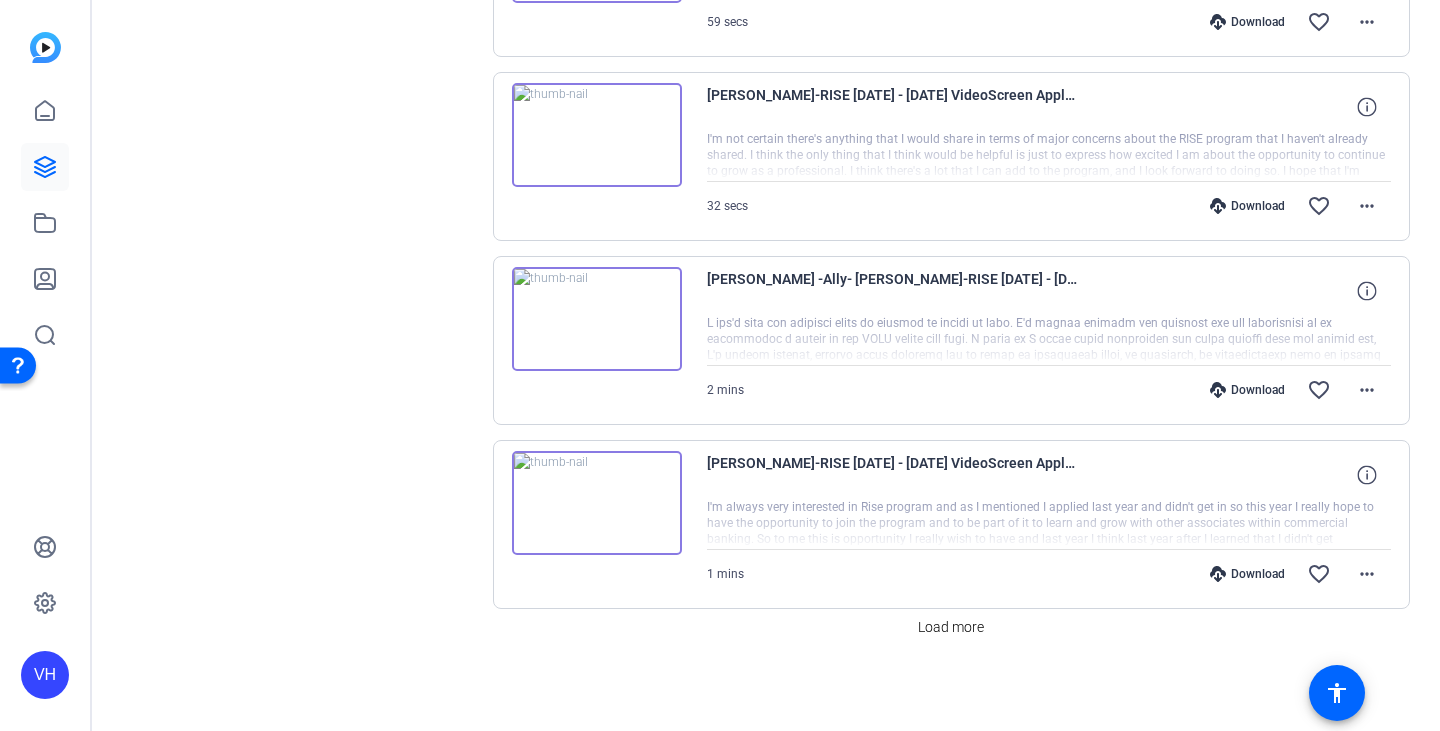 scroll, scrollTop: 7009, scrollLeft: 0, axis: vertical 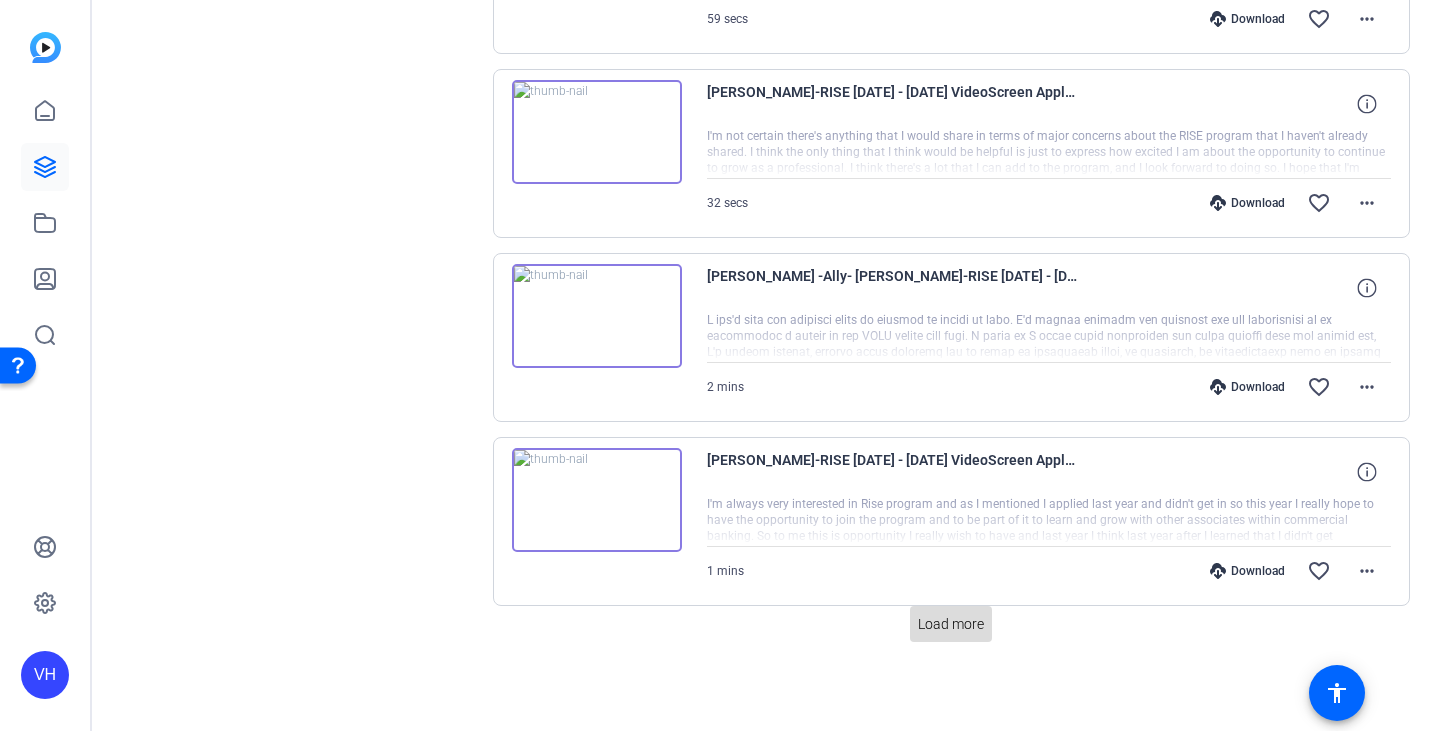 click on "Load more" at bounding box center (951, 624) 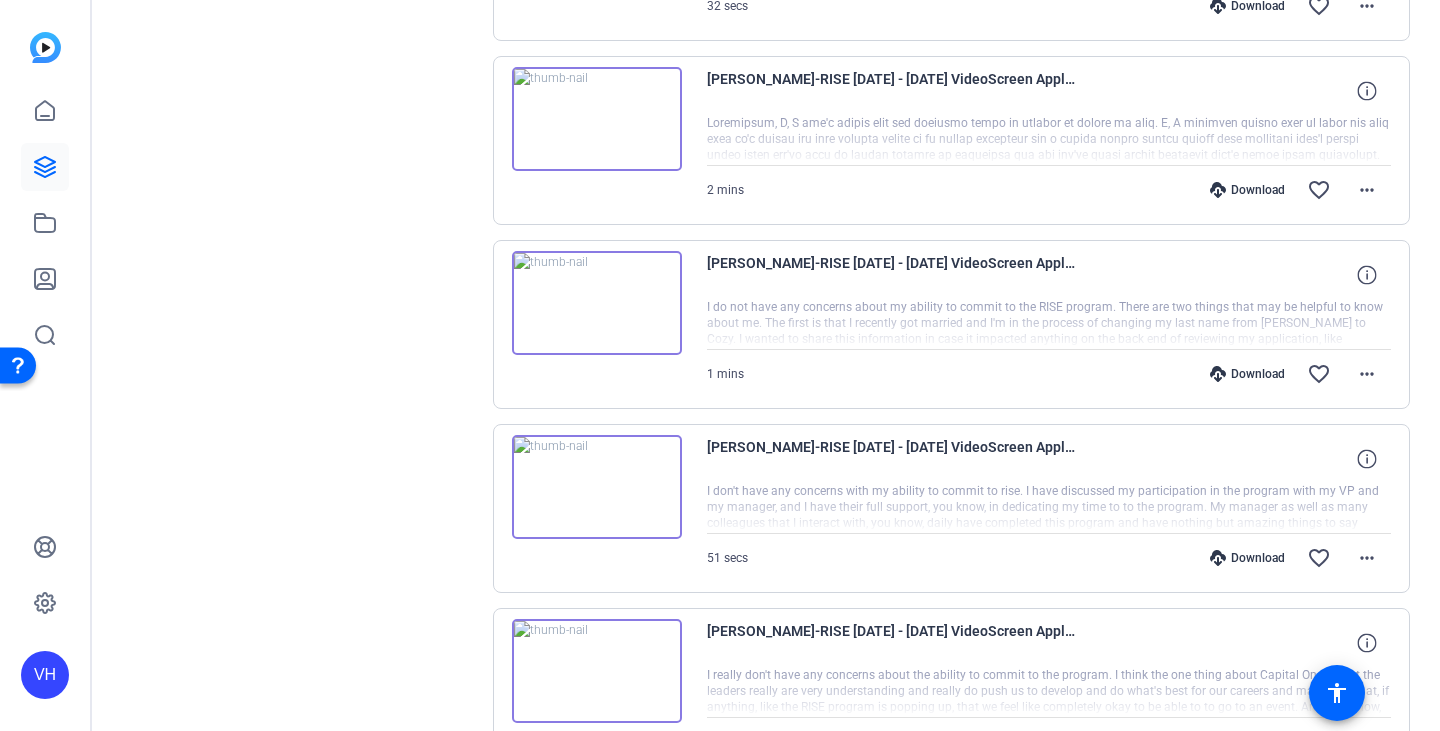 scroll, scrollTop: 3700, scrollLeft: 0, axis: vertical 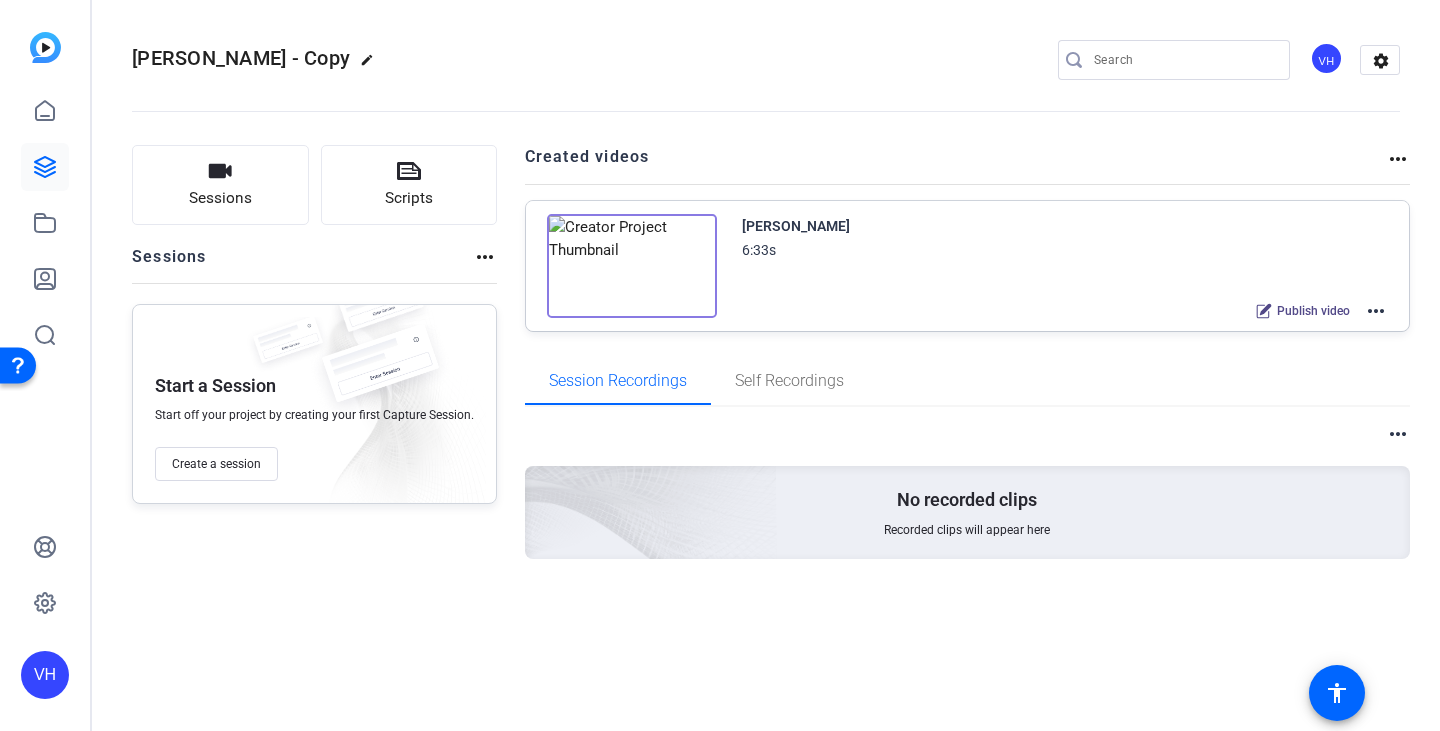 click on "more_horiz" 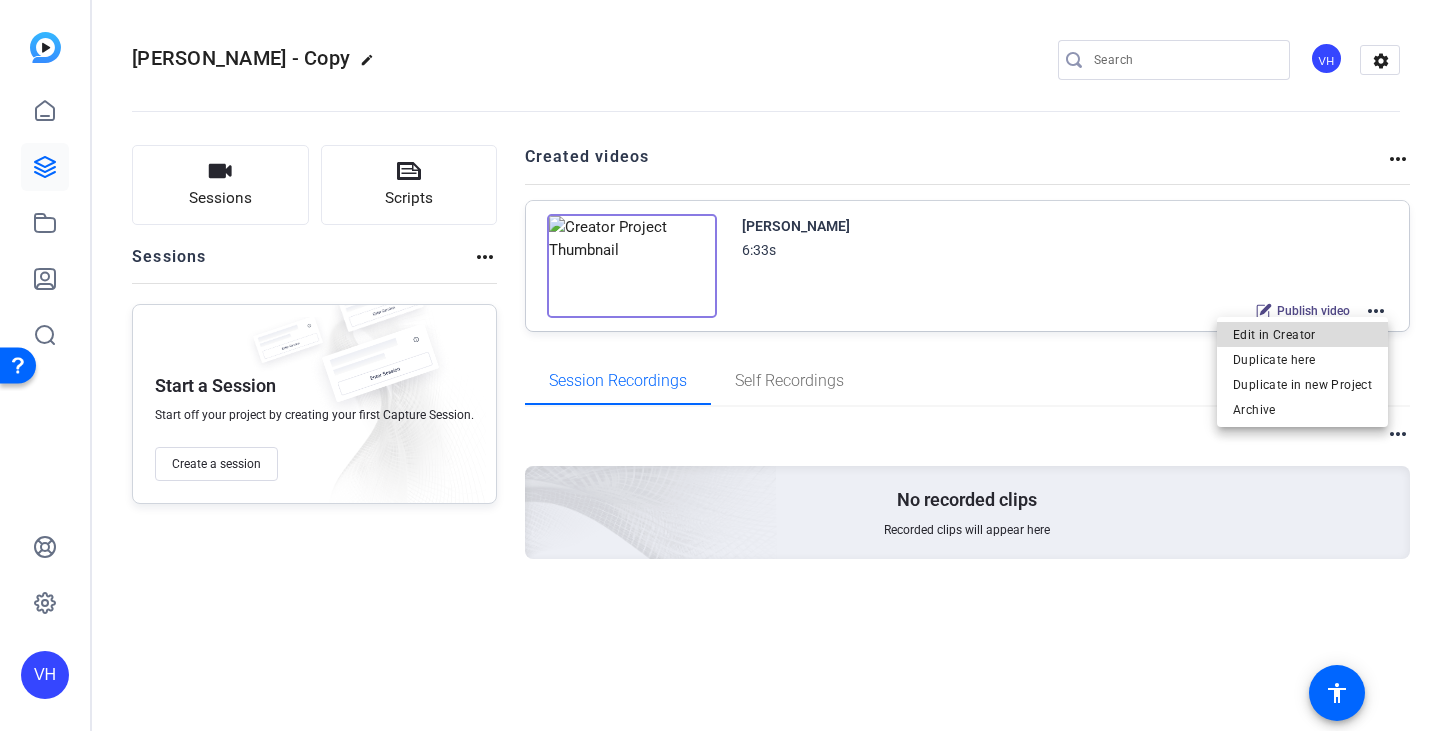 click on "Edit in Creator" at bounding box center [1302, 335] 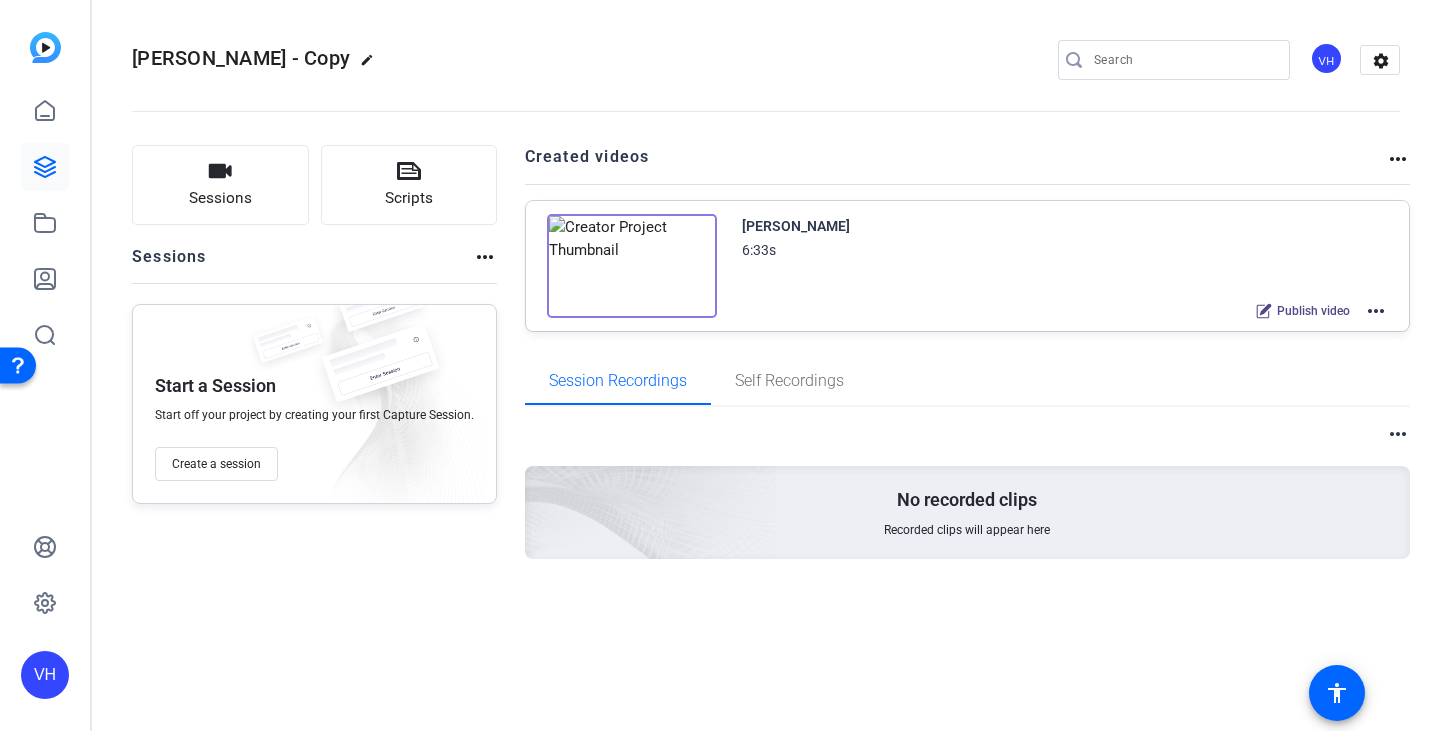 click on "edit" 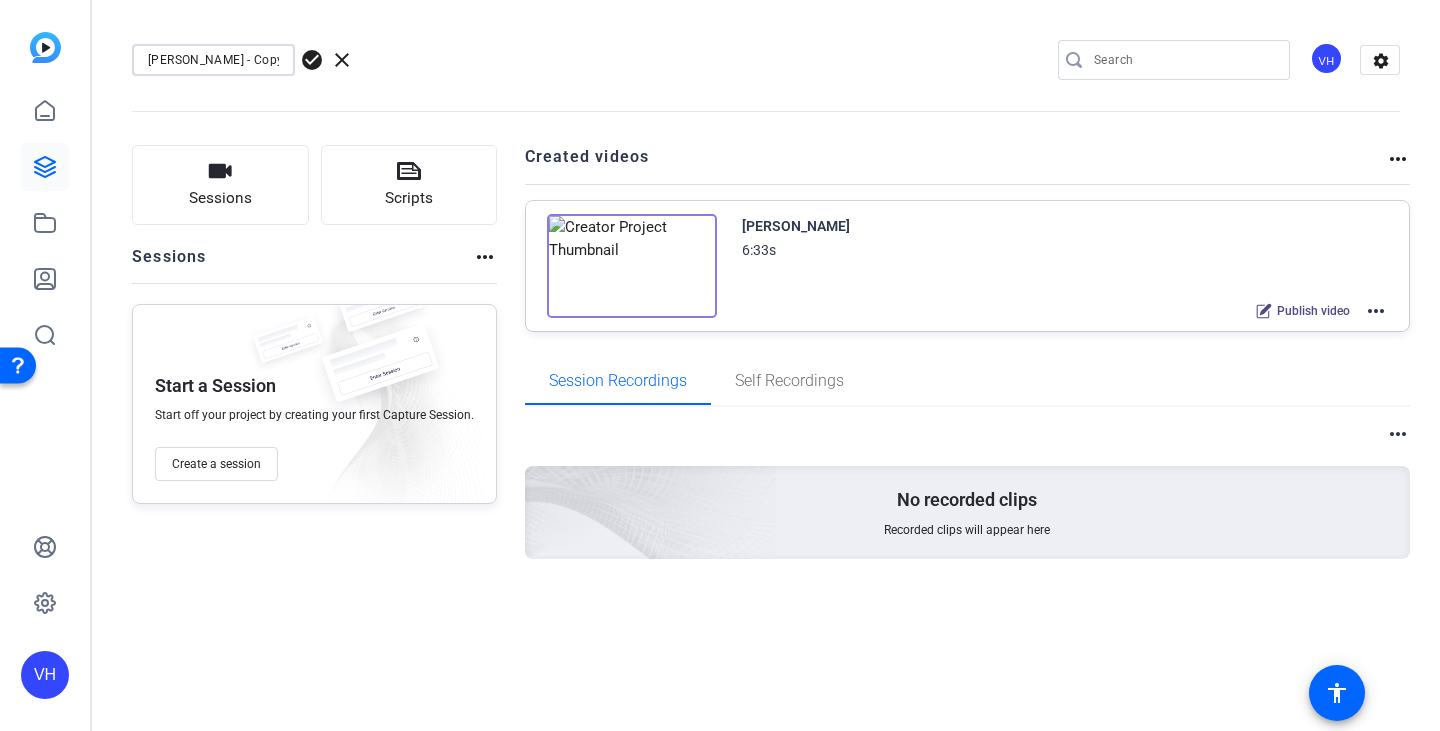 drag, startPoint x: 273, startPoint y: 57, endPoint x: 129, endPoint y: 49, distance: 144.22205 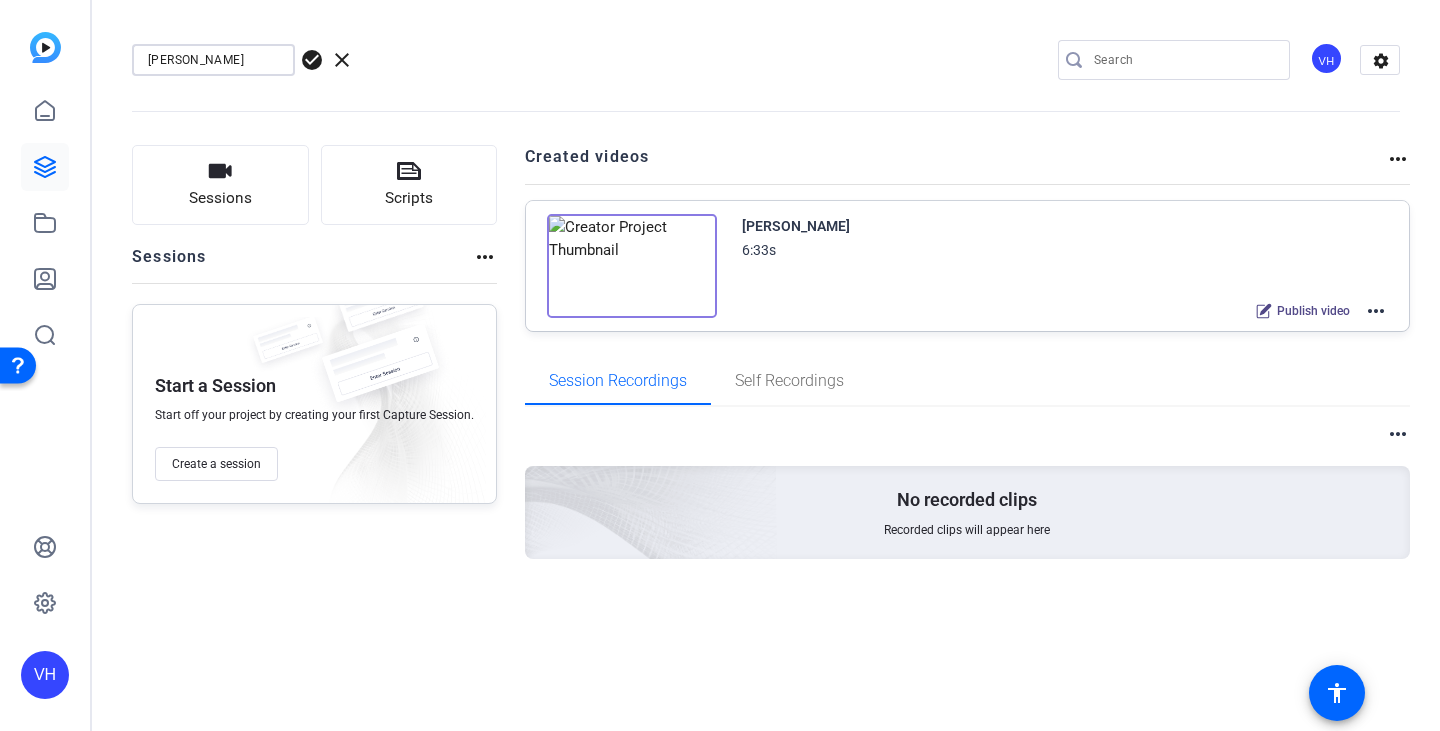 drag, startPoint x: 211, startPoint y: 59, endPoint x: 200, endPoint y: 57, distance: 11.18034 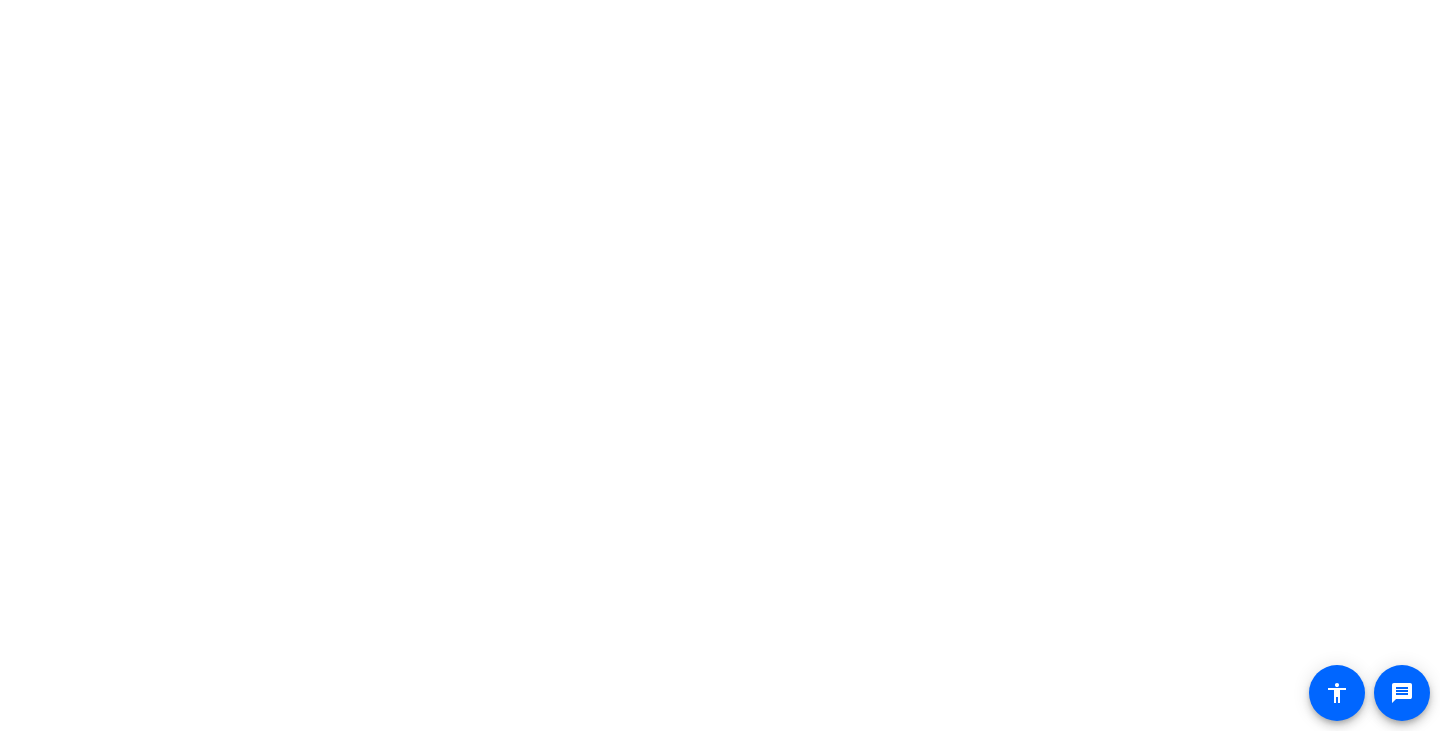 scroll, scrollTop: 0, scrollLeft: 0, axis: both 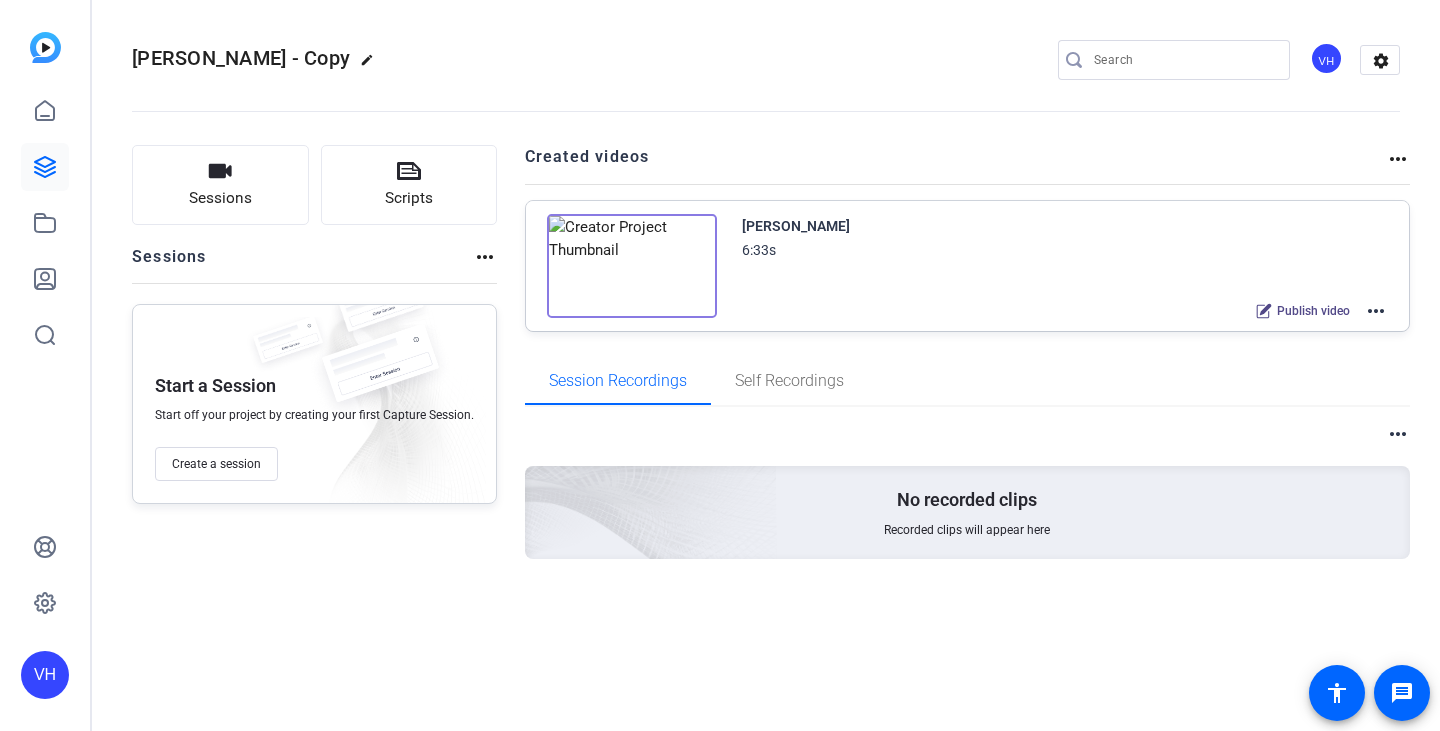 click on "more_horiz" 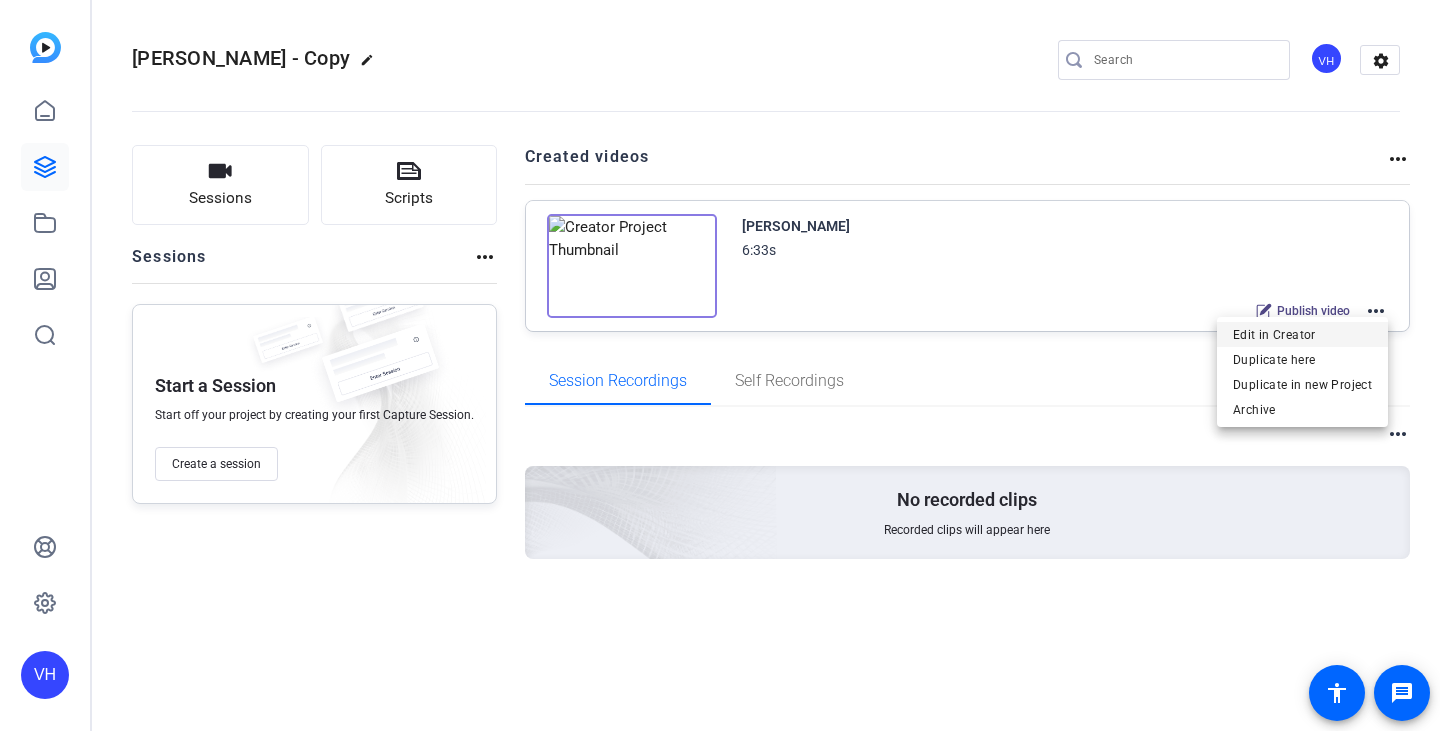 click on "Edit in Creator" at bounding box center [1302, 335] 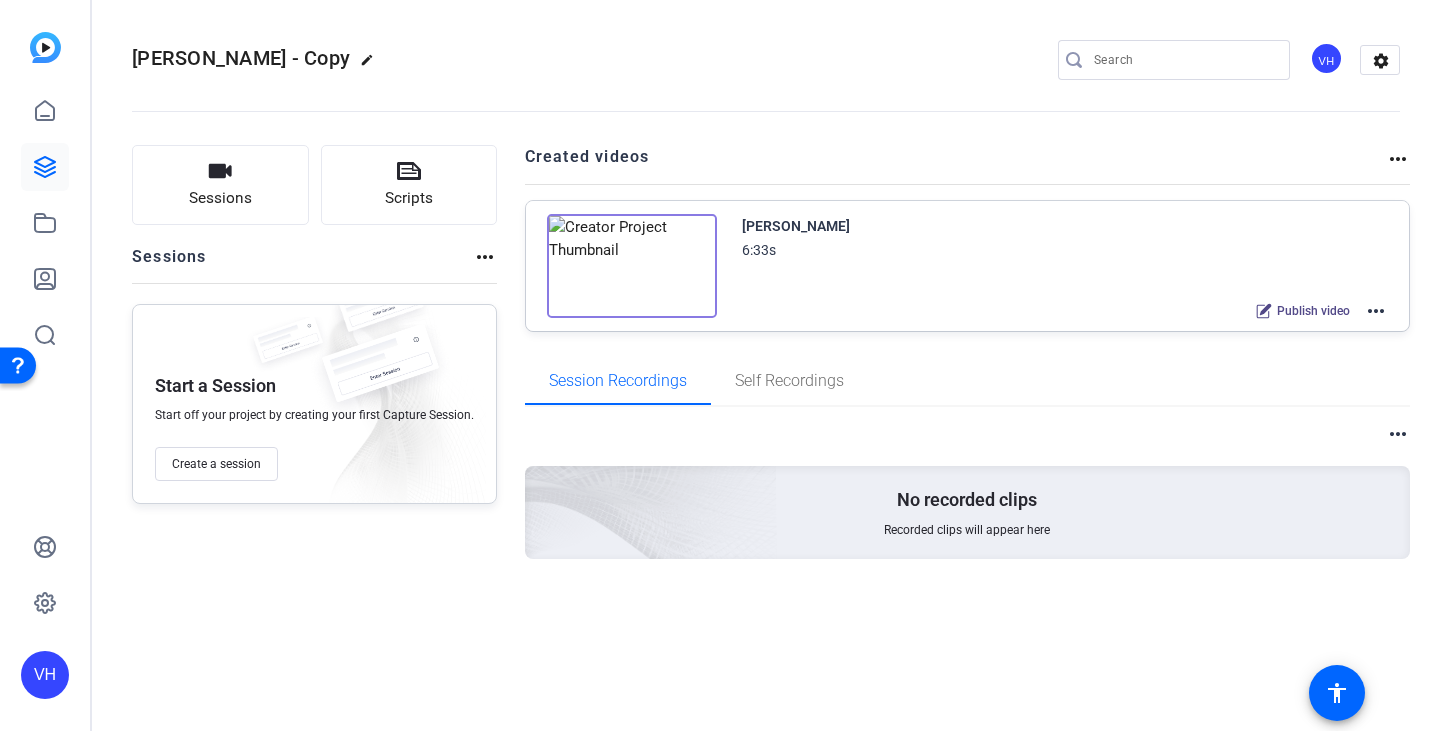 scroll, scrollTop: 0, scrollLeft: 0, axis: both 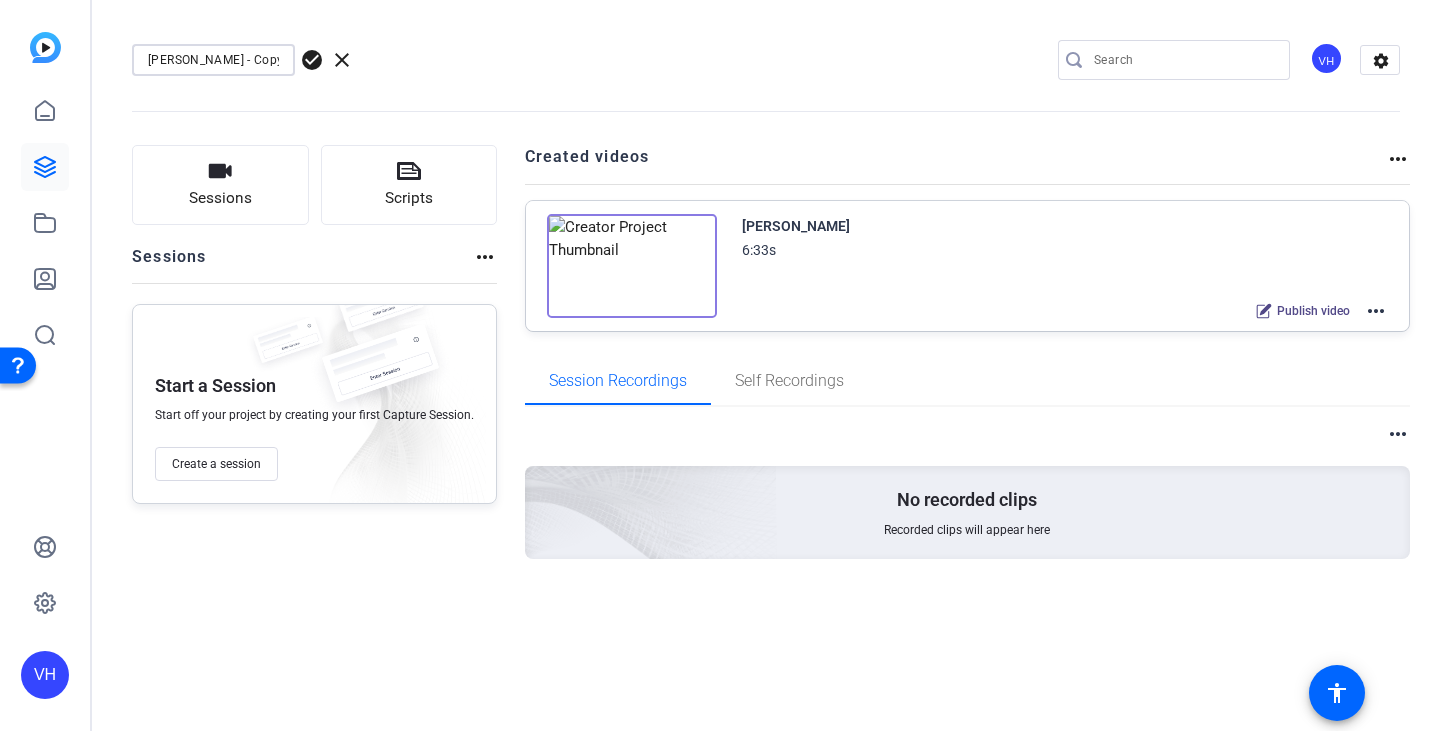 drag, startPoint x: 274, startPoint y: 60, endPoint x: 151, endPoint y: 68, distance: 123.25989 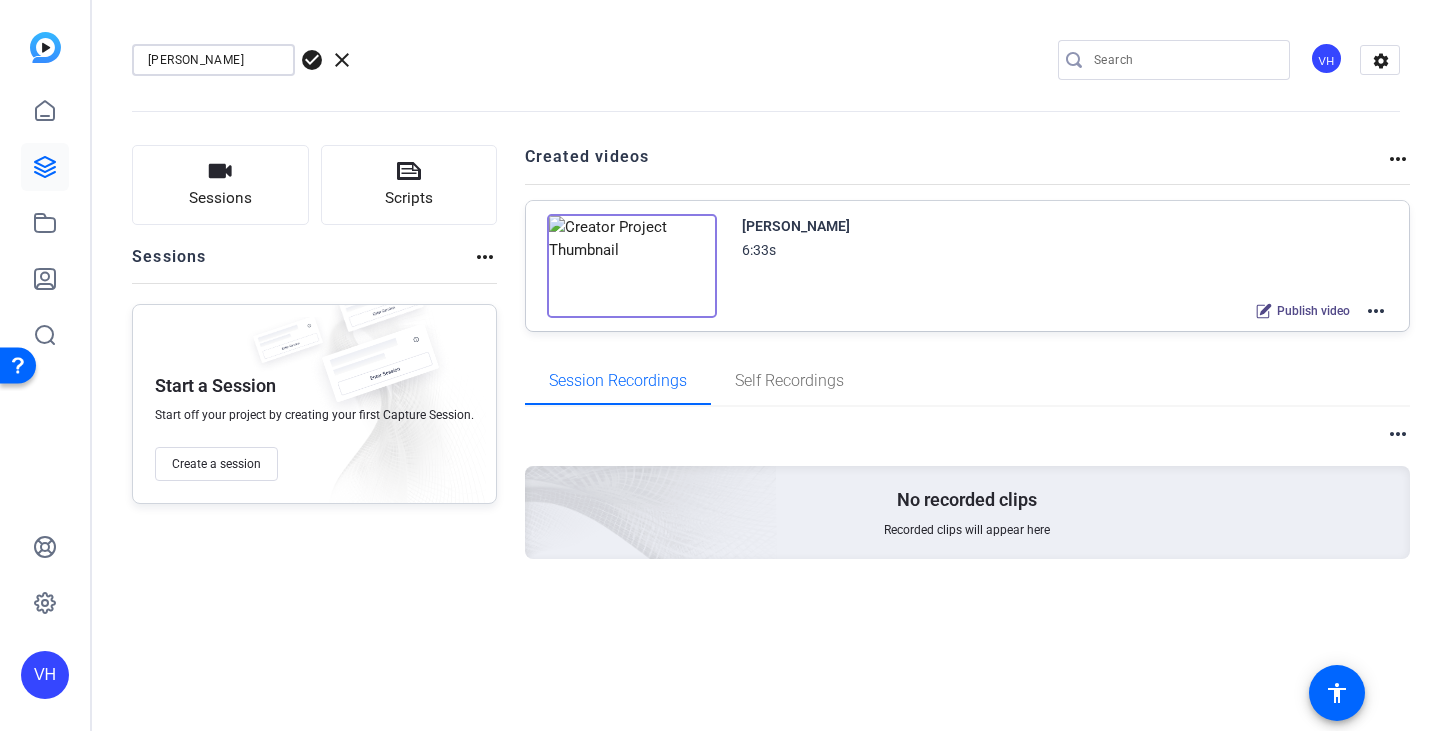 type on "Connor Lane" 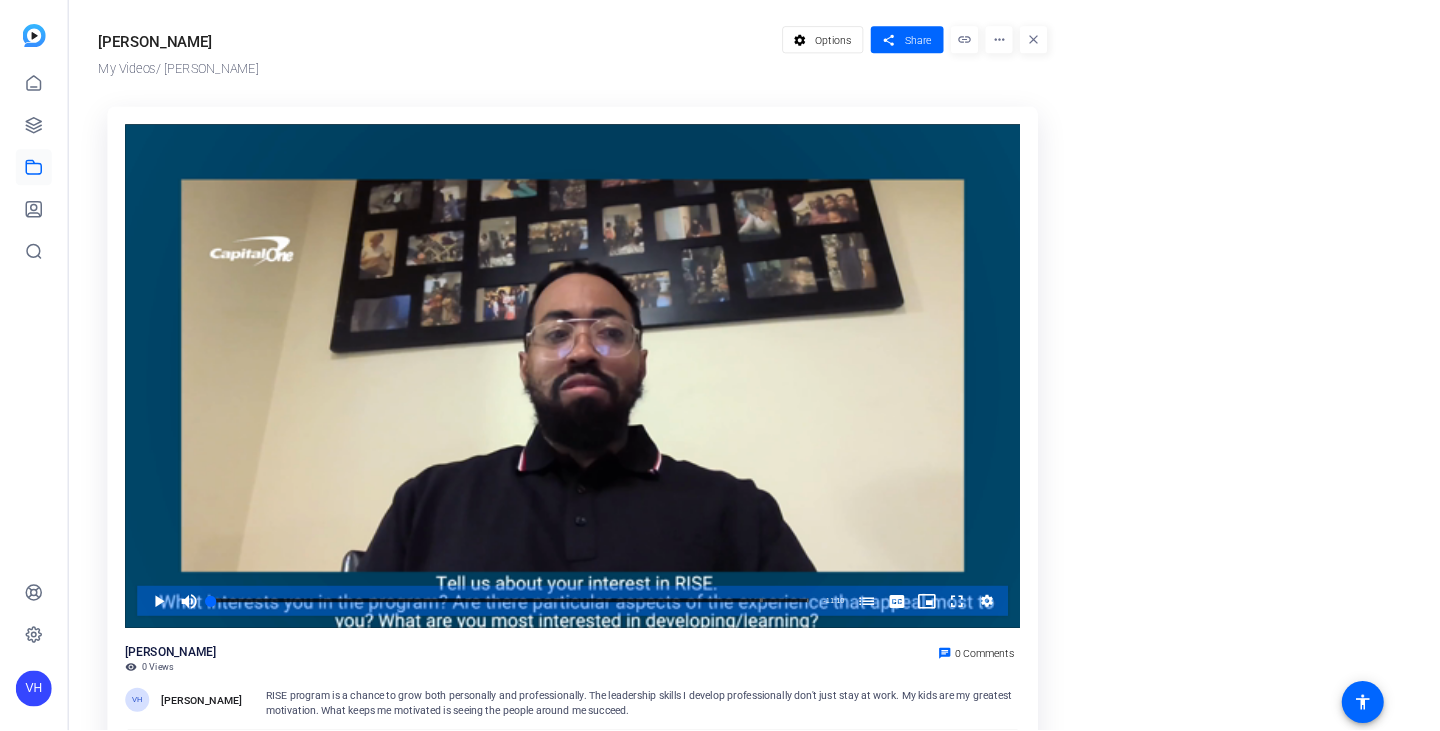 scroll, scrollTop: 0, scrollLeft: 0, axis: both 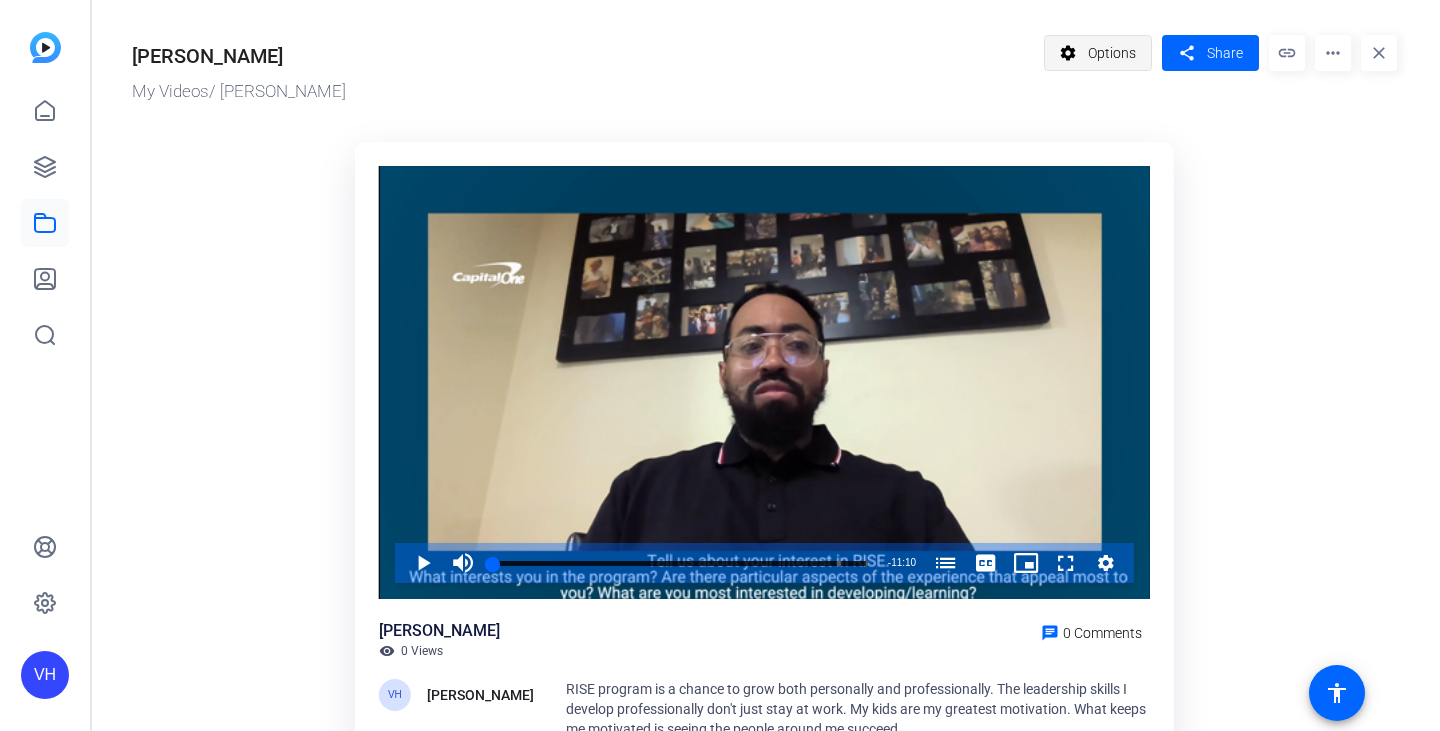 click on "settings" 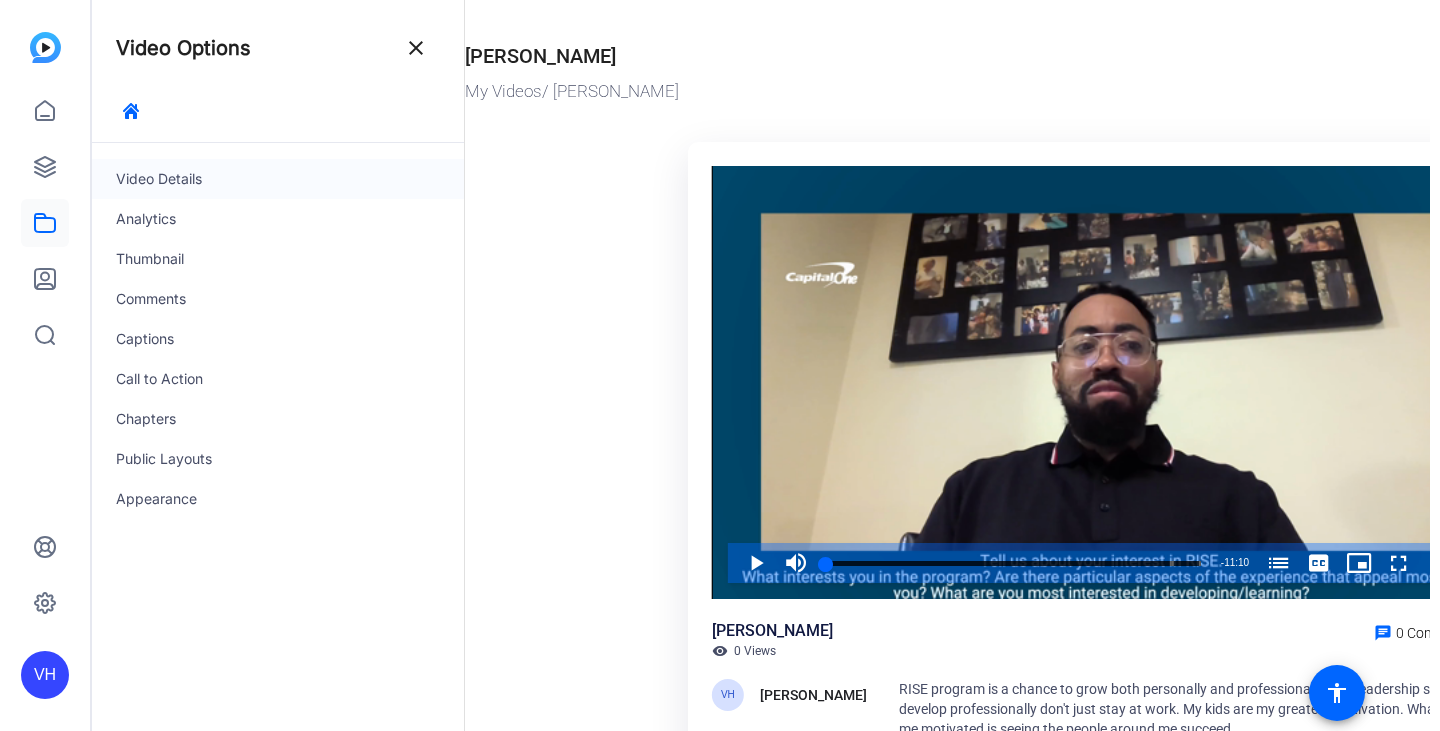 scroll, scrollTop: 0, scrollLeft: 0, axis: both 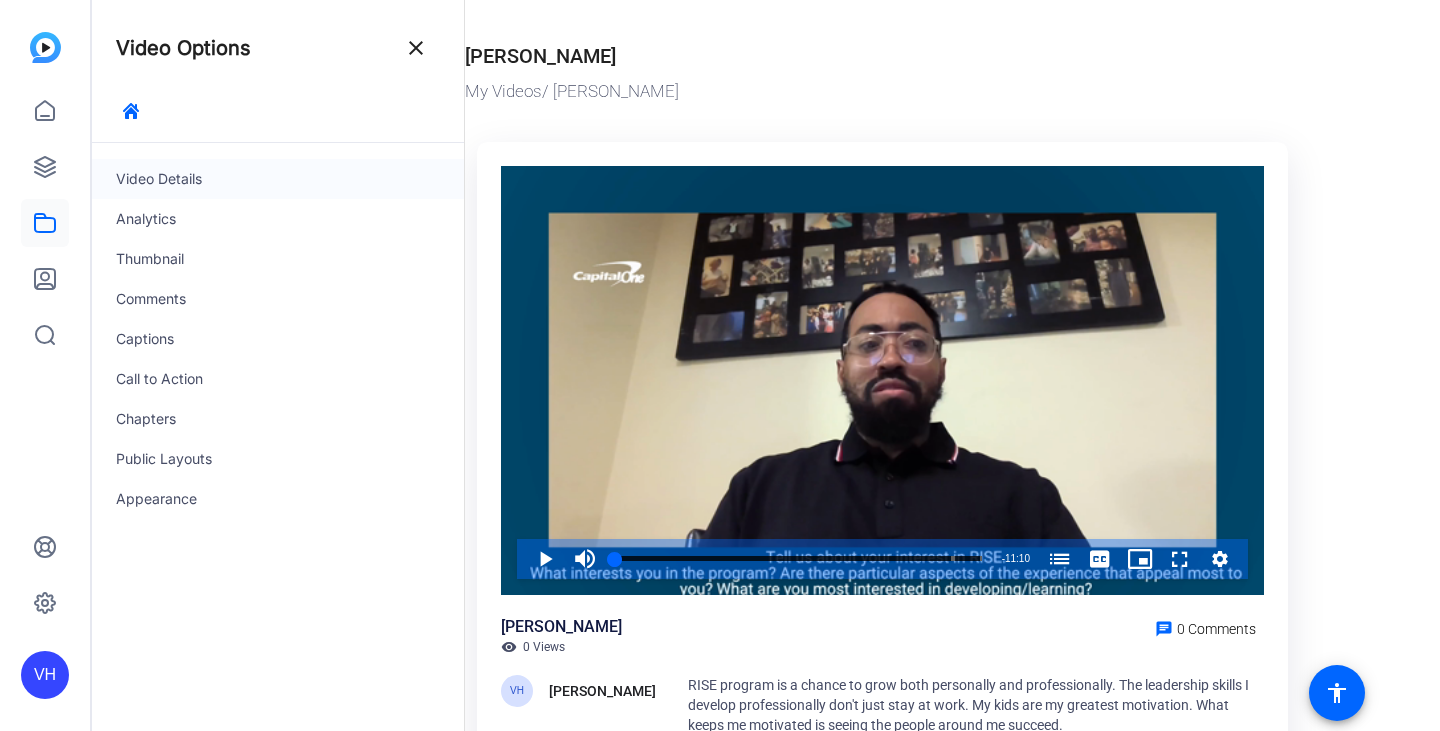 click on "Video Details" 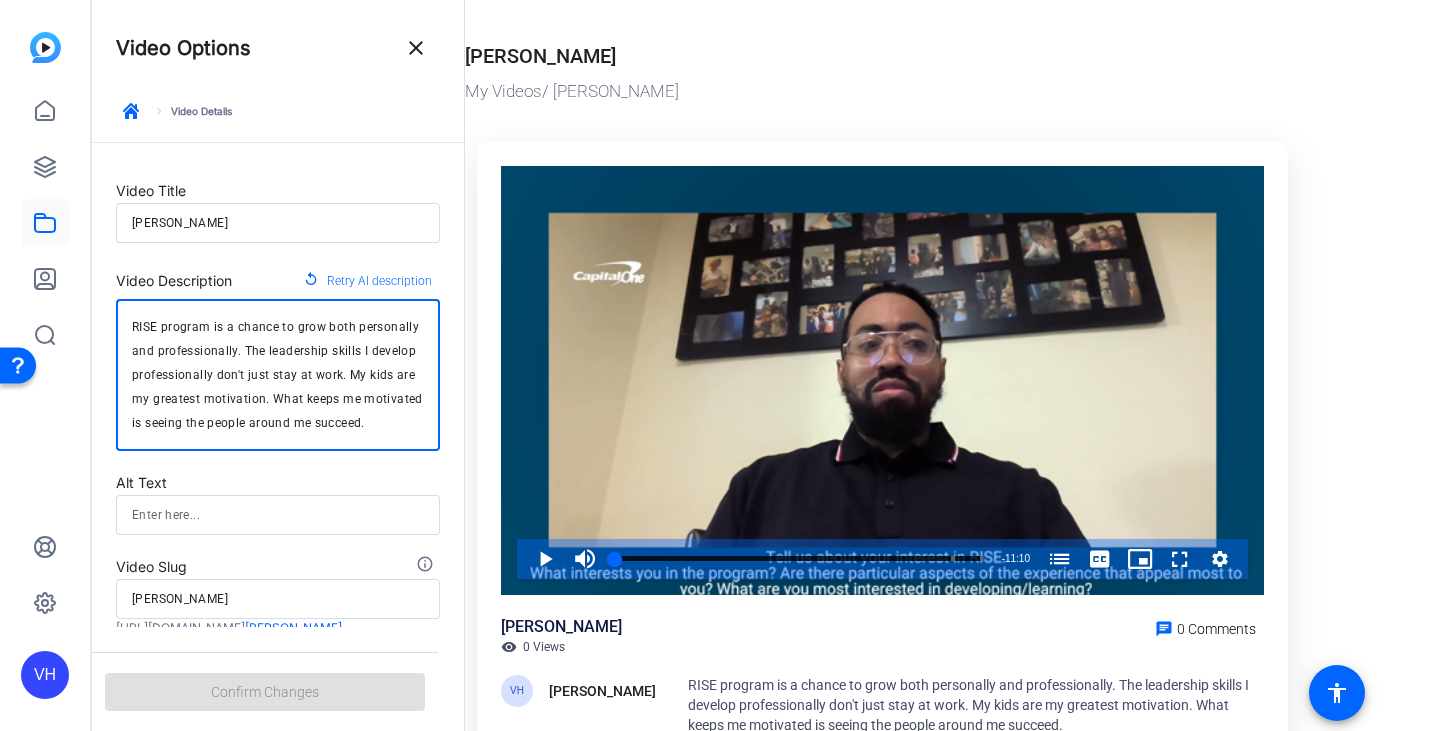 click on "RISE program is a chance to grow both personally and professionally. The leadership skills I develop professionally don't just stay at work. My kids are my greatest motivation. What keeps me motivated is seeing the people around me succeed." at bounding box center (278, 375) 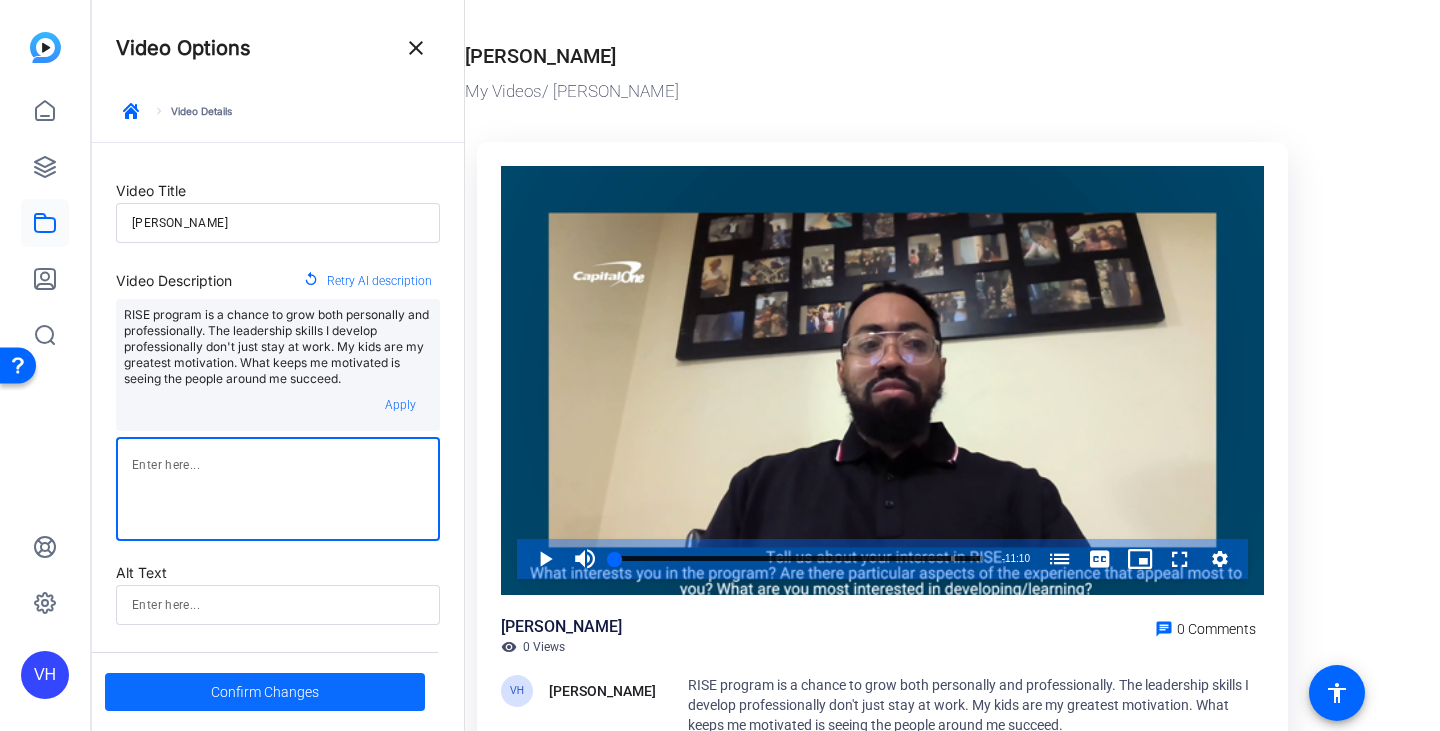 type 